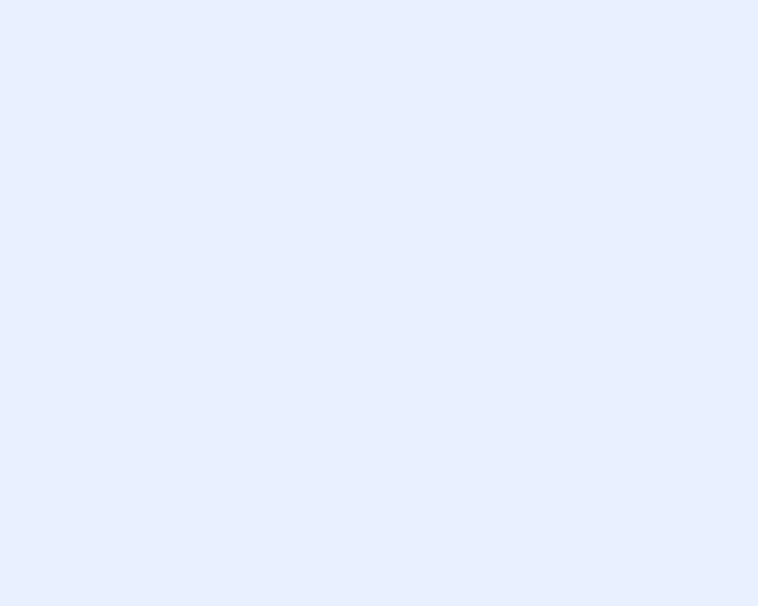 scroll, scrollTop: 0, scrollLeft: 0, axis: both 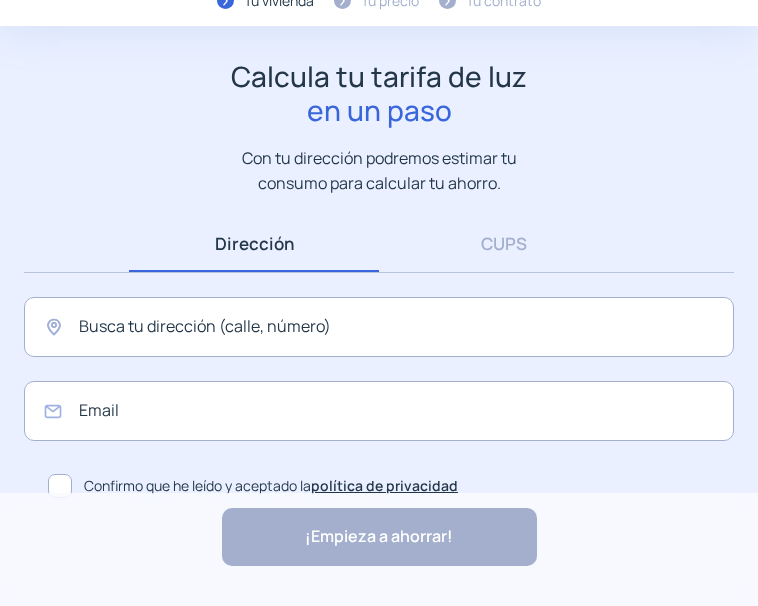 click on "Buscar dirección Dirección Introducir CUPS CUPS Busca tu dirección (calle, número) Email  Confirmo que he leído y aceptado la  política de privacidad" 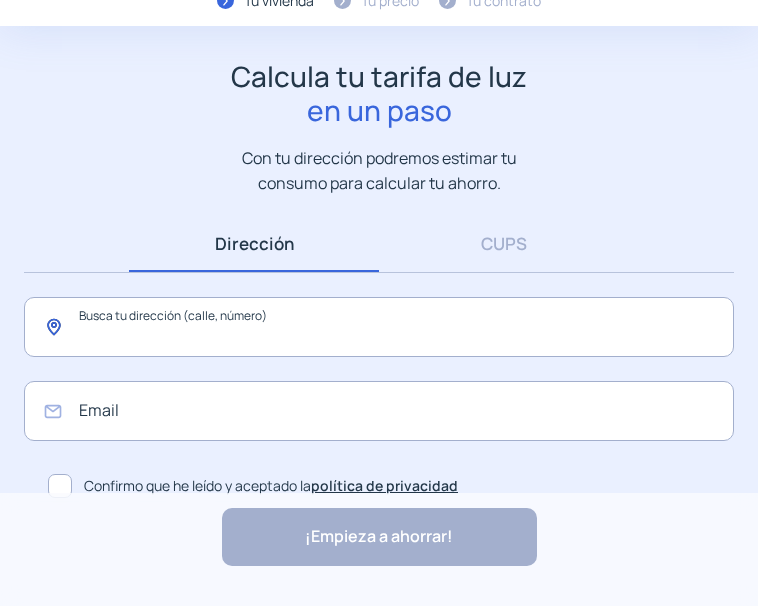 click 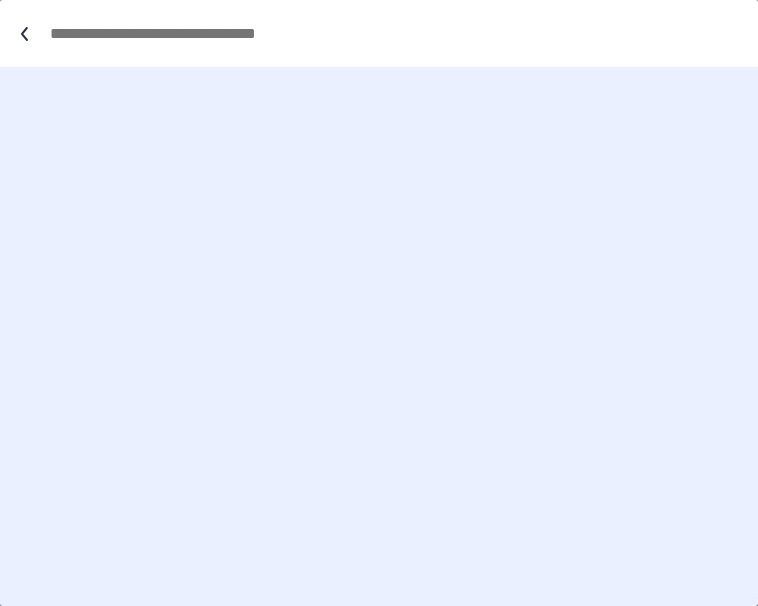 scroll, scrollTop: 0, scrollLeft: 0, axis: both 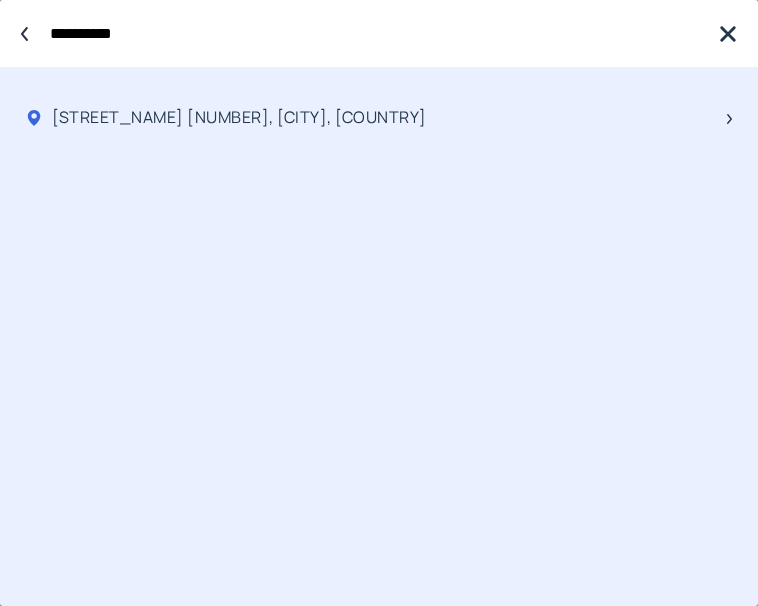 type on "*********" 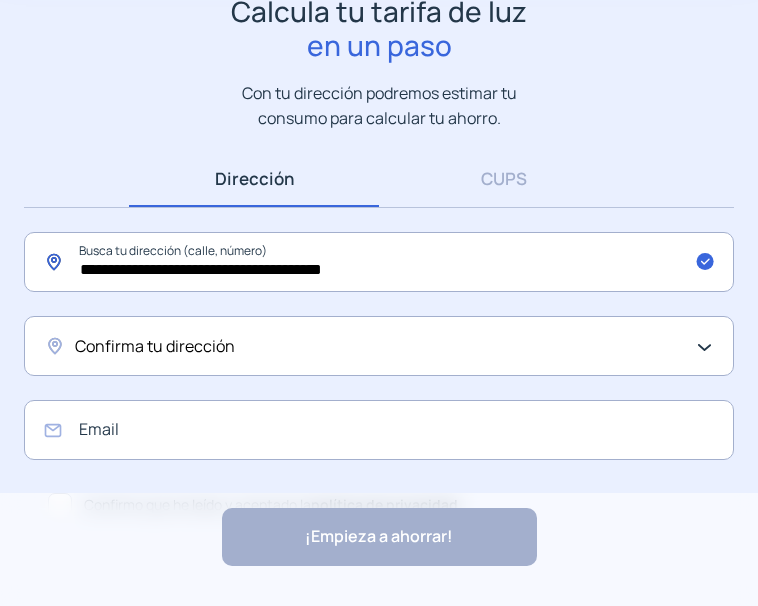 scroll, scrollTop: 200, scrollLeft: 0, axis: vertical 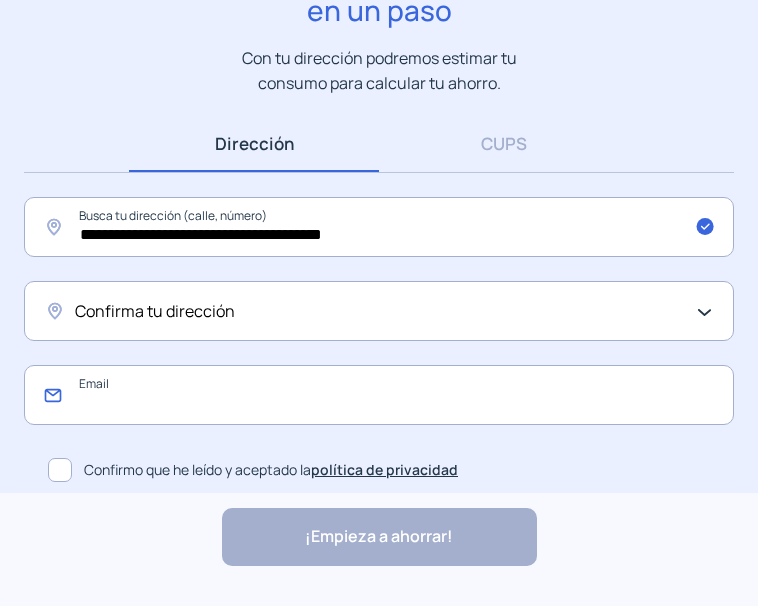 click 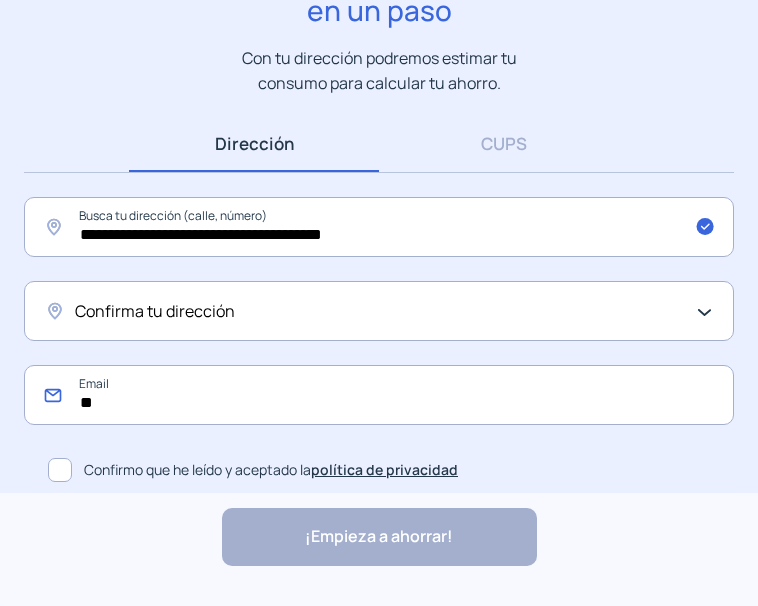 type on "*" 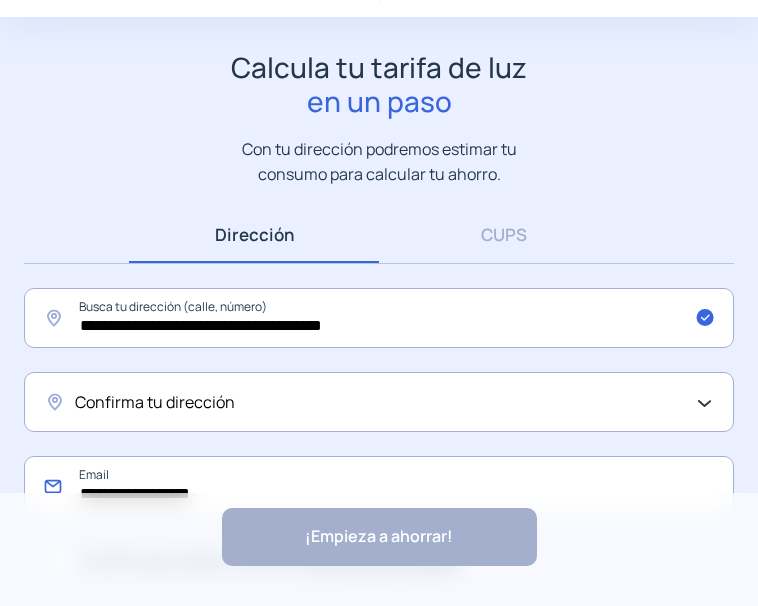scroll, scrollTop: 200, scrollLeft: 0, axis: vertical 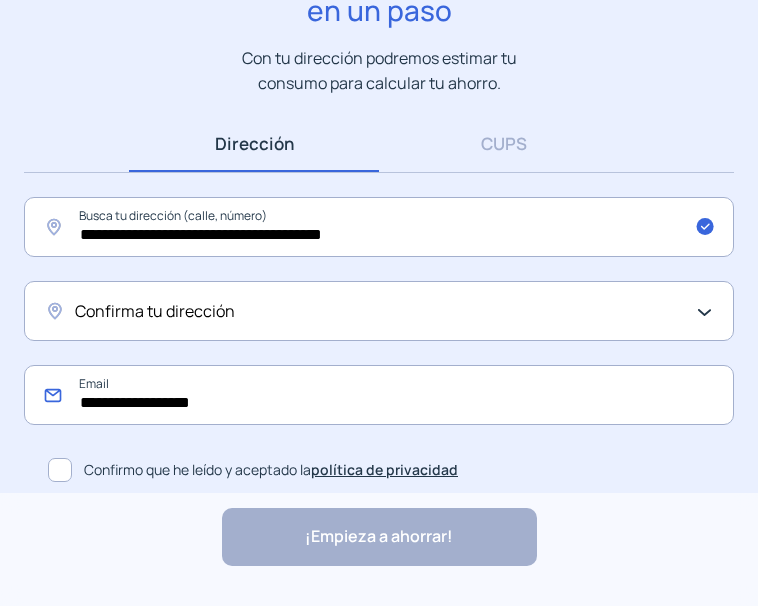 type on "**********" 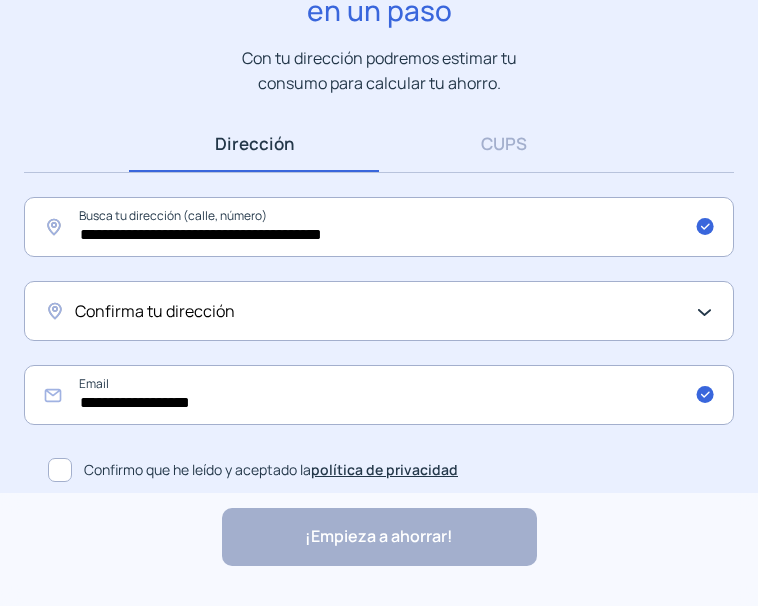 click on "Confirmo que he leído y aceptado la  política de privacidad" 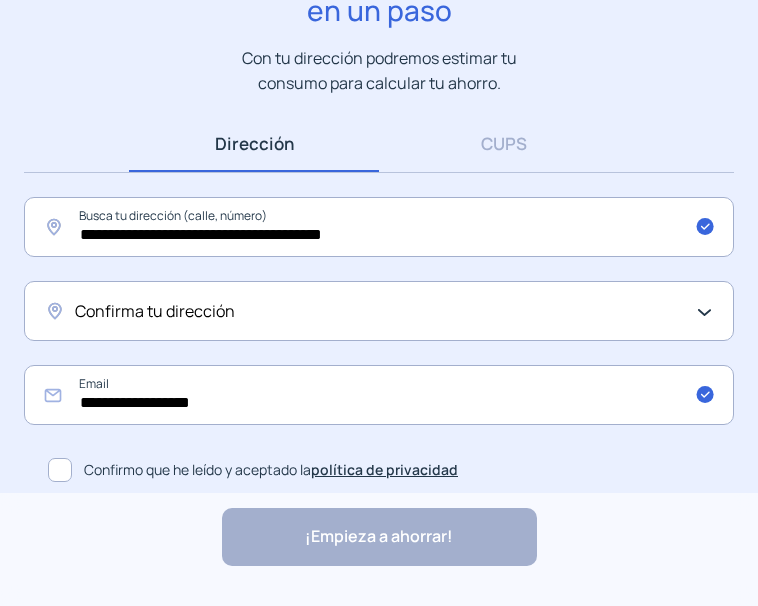 click on "¡Empieza a ahorrar! "Excelente servicio y atención al cliente" "Respeto por el cliente y variedad de tarifas" "Todo genial y muy rápido" "Rapidez y buen trato al cliente"" 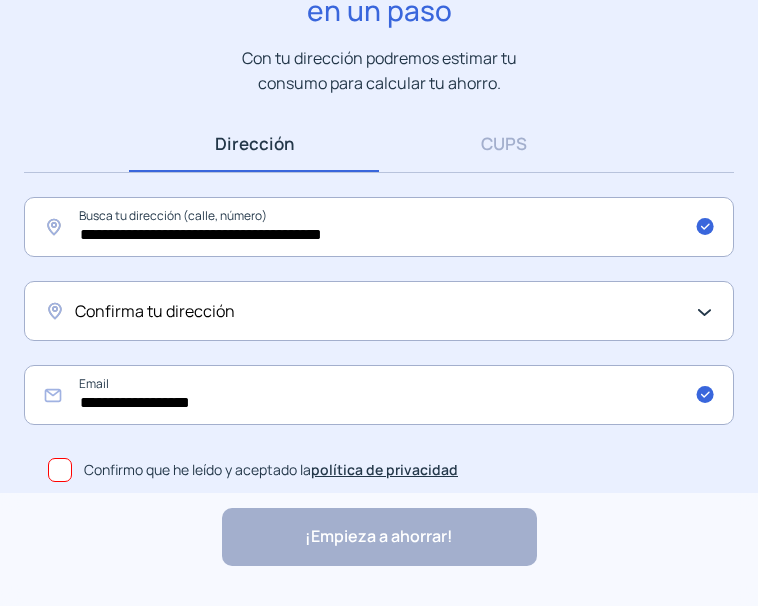scroll, scrollTop: 206, scrollLeft: 0, axis: vertical 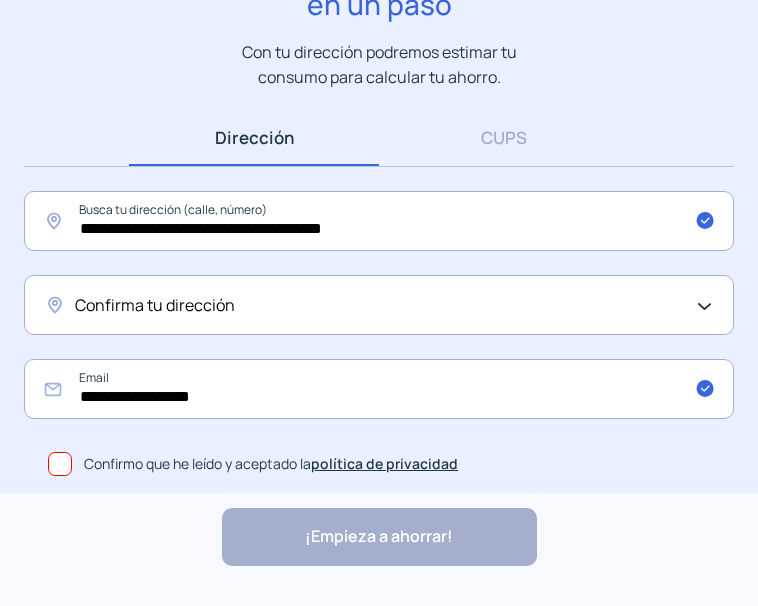 click on "**********" 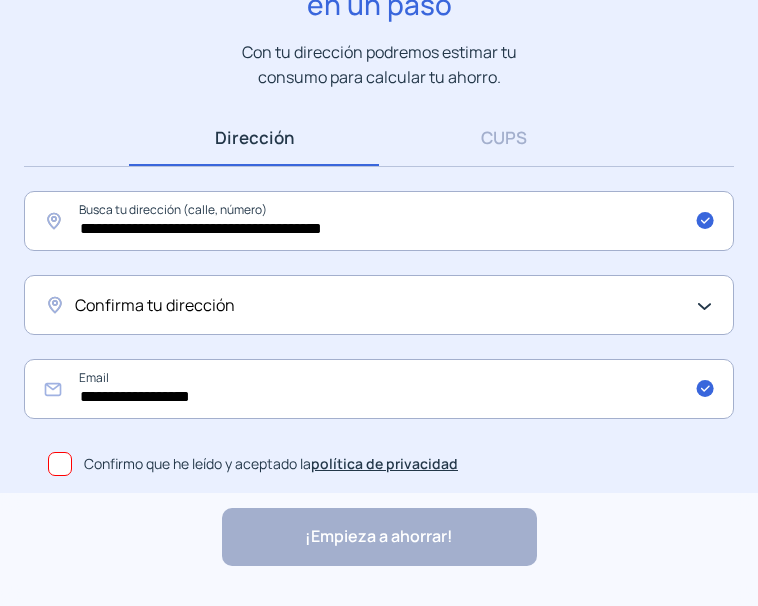 click on "Confirma tu dirección" 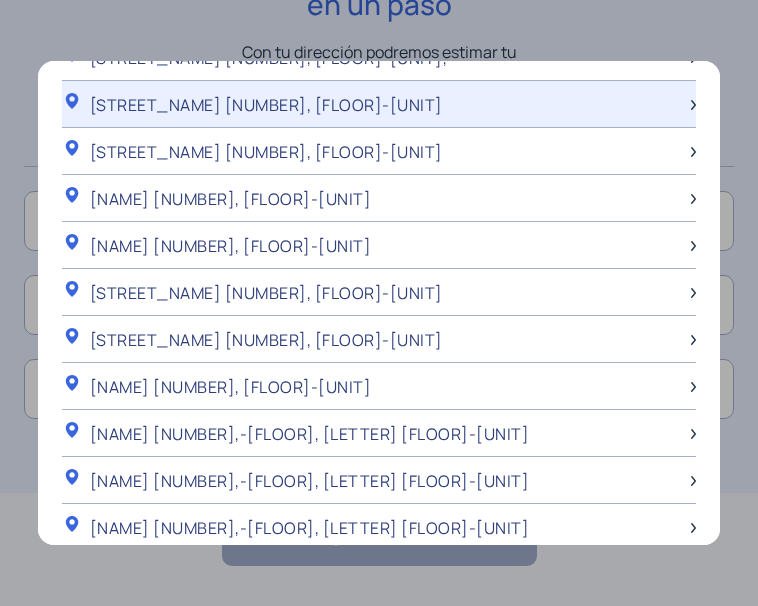 scroll, scrollTop: 400, scrollLeft: 0, axis: vertical 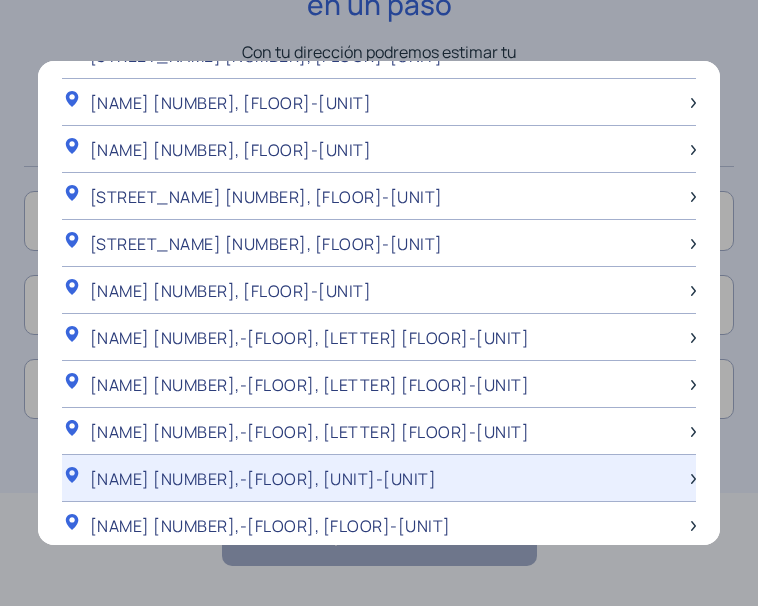 click on "[NAME] [NUMBER],-[FLOOR], [UNIT]-[UNIT]" at bounding box center [263, 479] 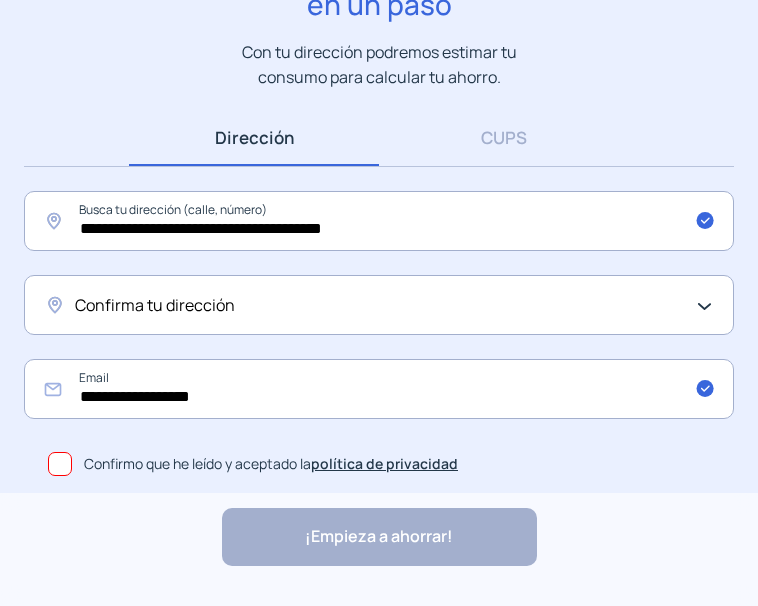 scroll, scrollTop: 206, scrollLeft: 0, axis: vertical 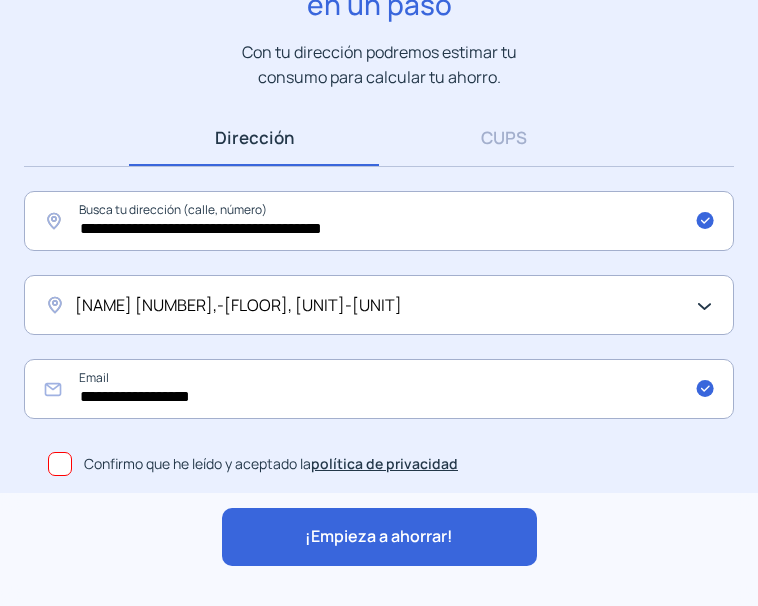 click on "¡Empieza a ahorrar! "Excelente servicio y atención al cliente" "Respeto por el cliente y variedad de tarifas" "Todo genial y muy rápido" "Rapidez y buen trato al cliente"" 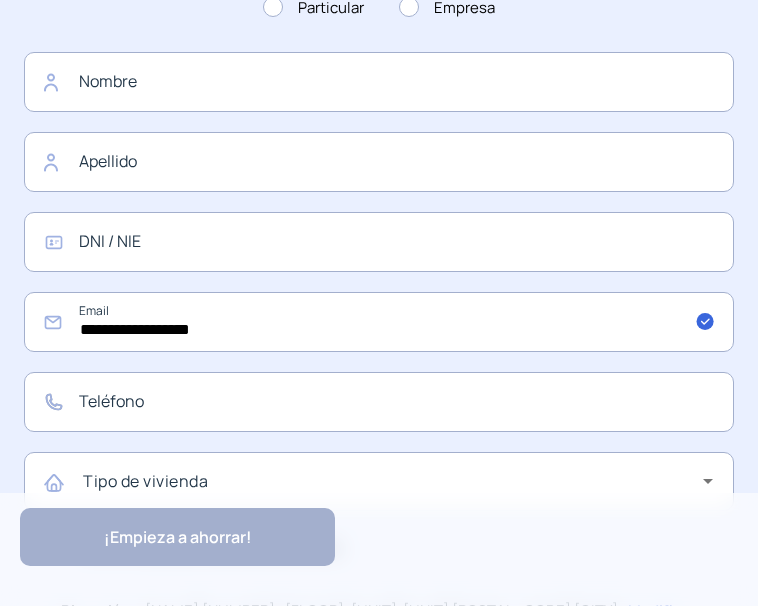 scroll, scrollTop: 700, scrollLeft: 0, axis: vertical 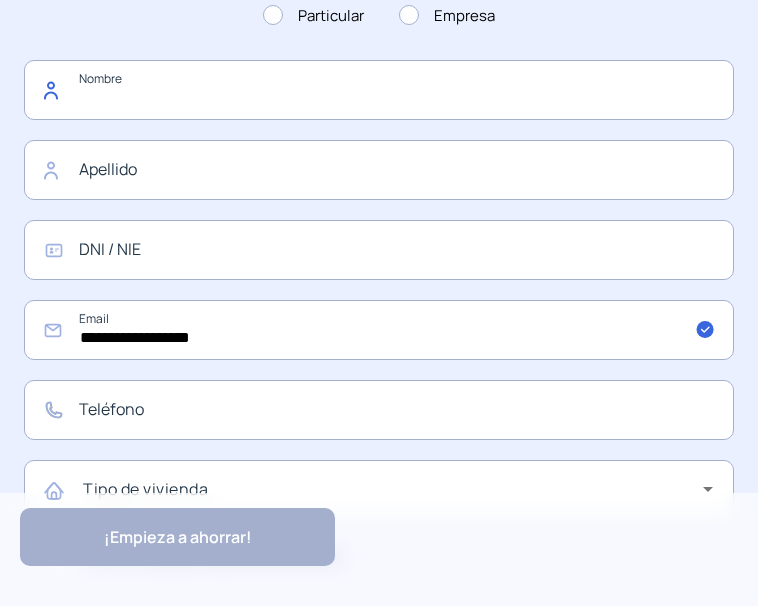 click 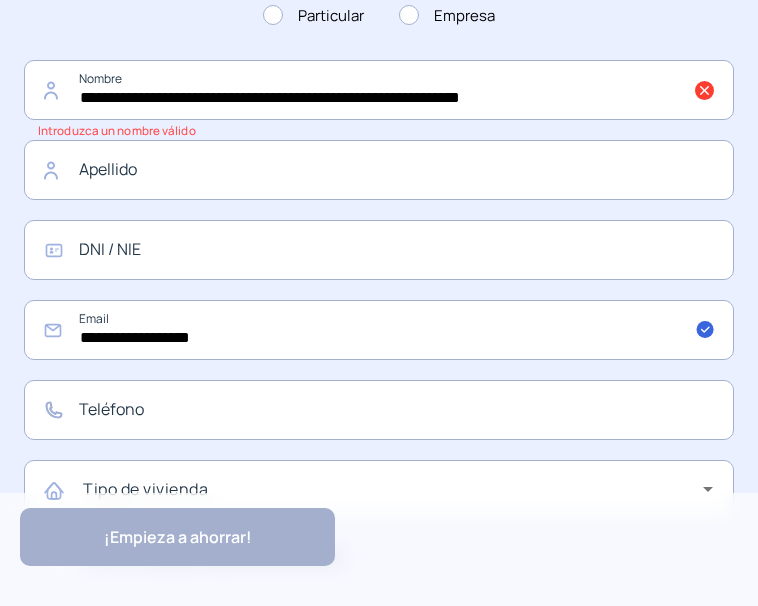 click on "**********" 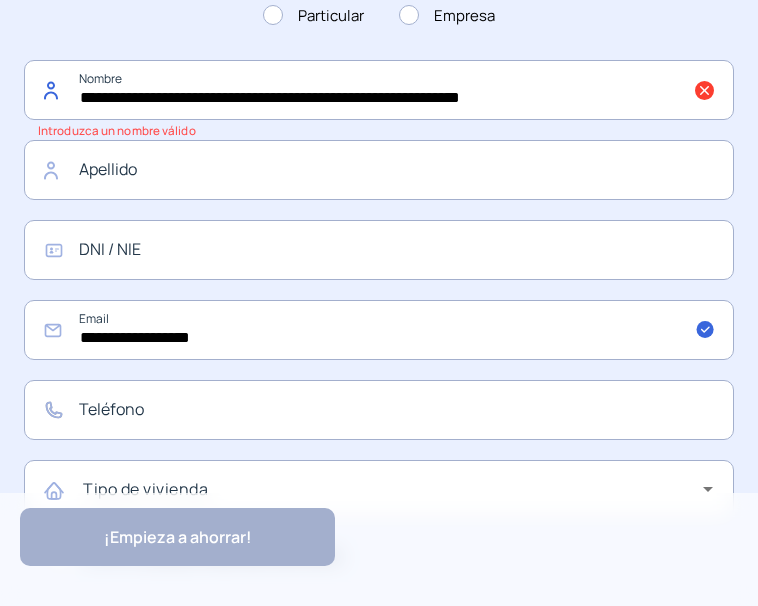 click on "**********" 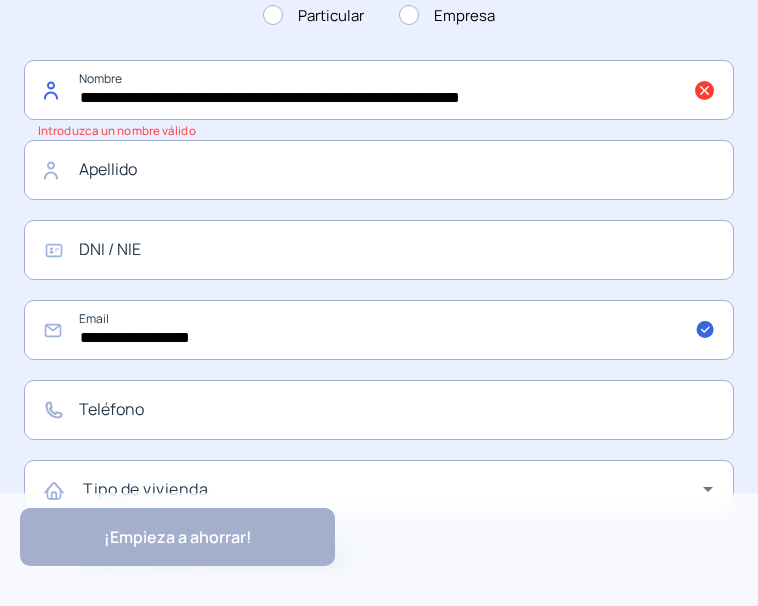 drag, startPoint x: 277, startPoint y: 101, endPoint x: 362, endPoint y: 92, distance: 85.47514 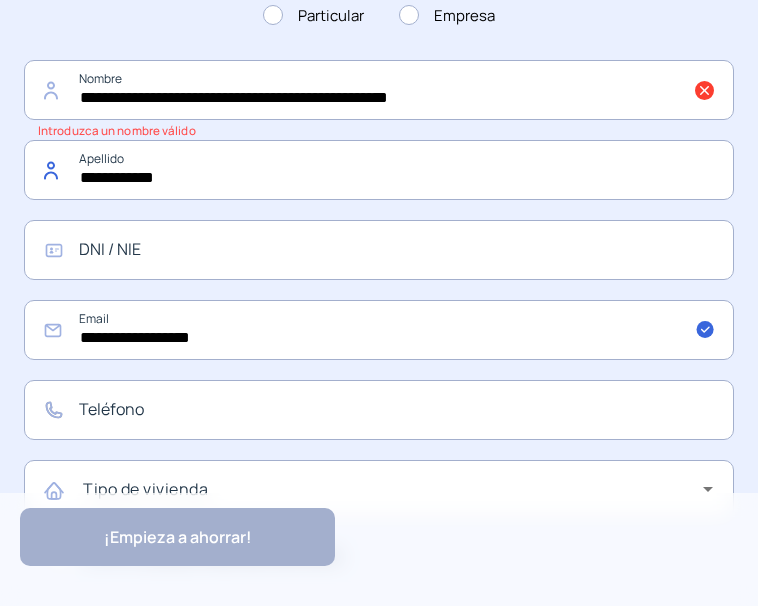 type on "**********" 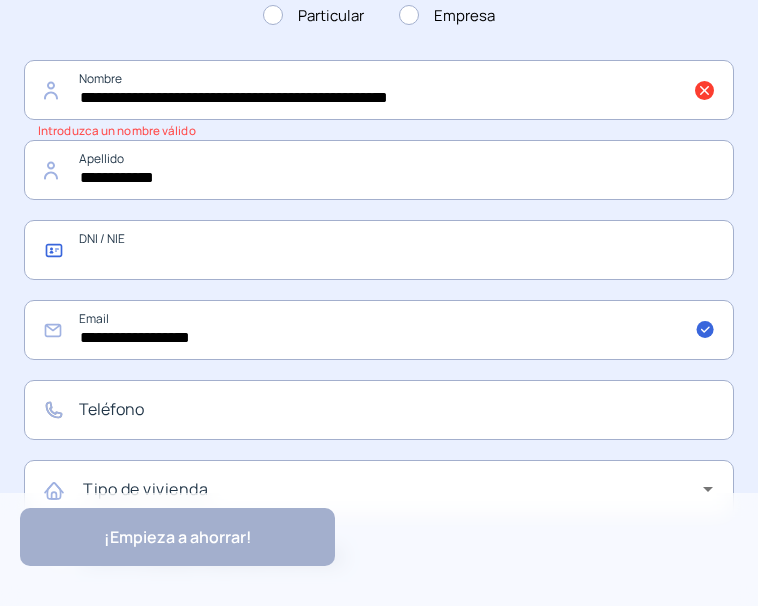 click 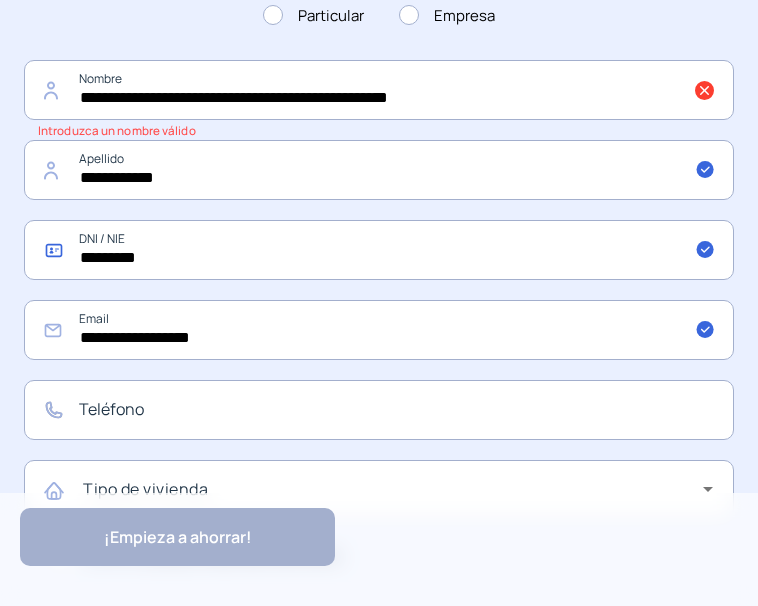 type on "*********" 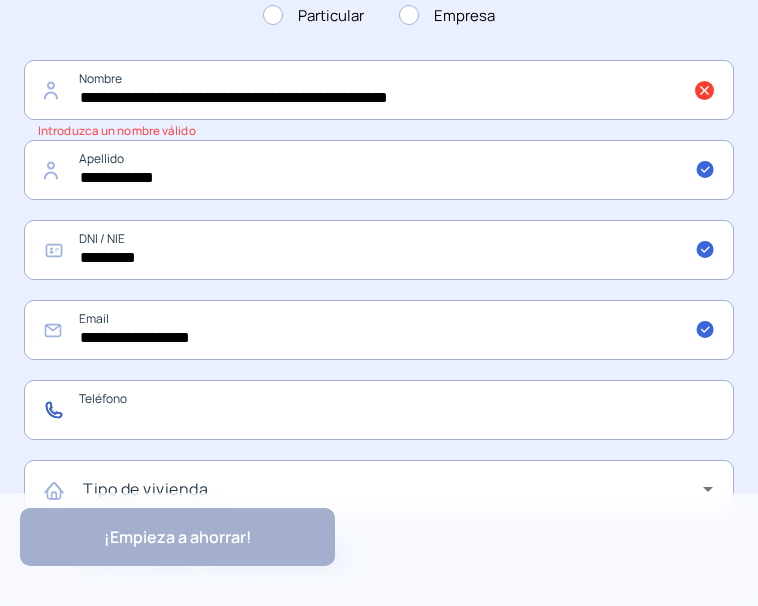click 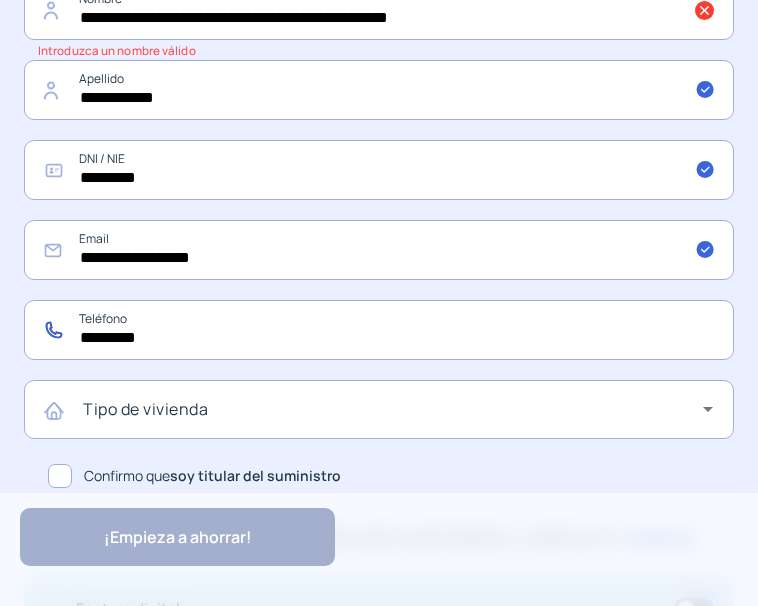 scroll, scrollTop: 900, scrollLeft: 0, axis: vertical 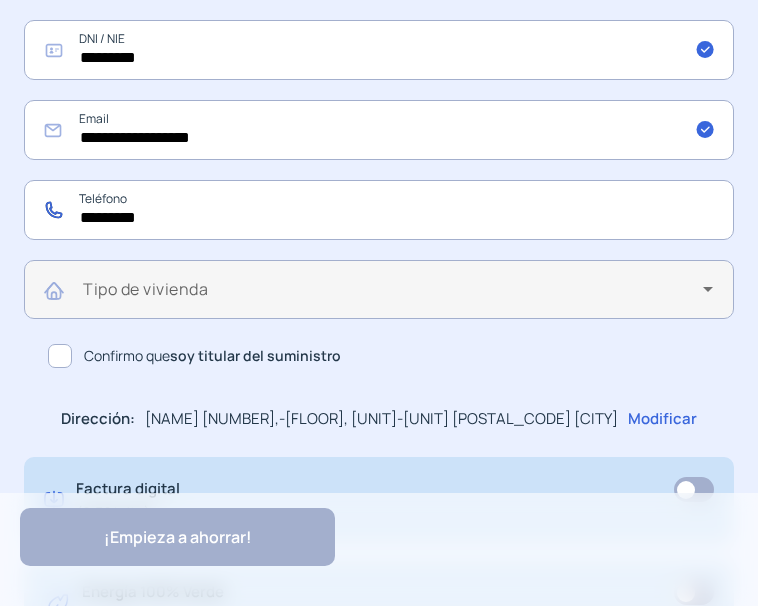 type on "*********" 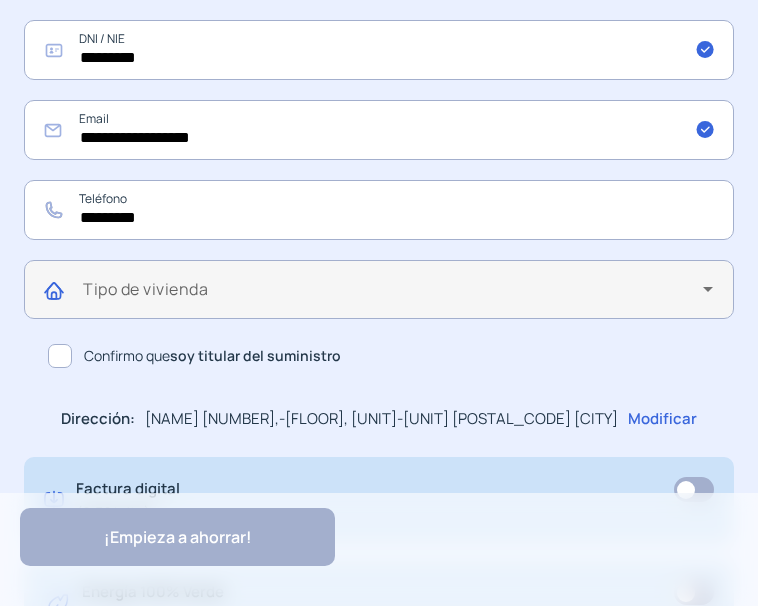 click at bounding box center [393, 297] 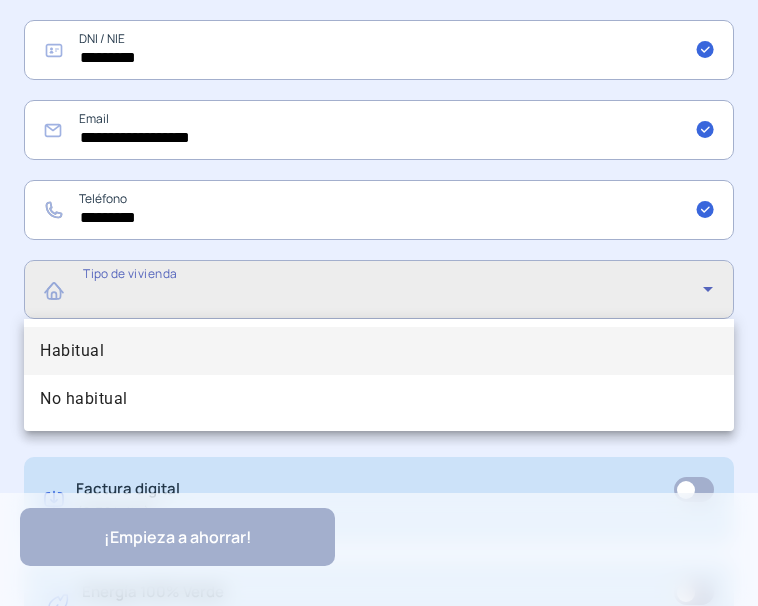 click on "Habitual" at bounding box center [379, 351] 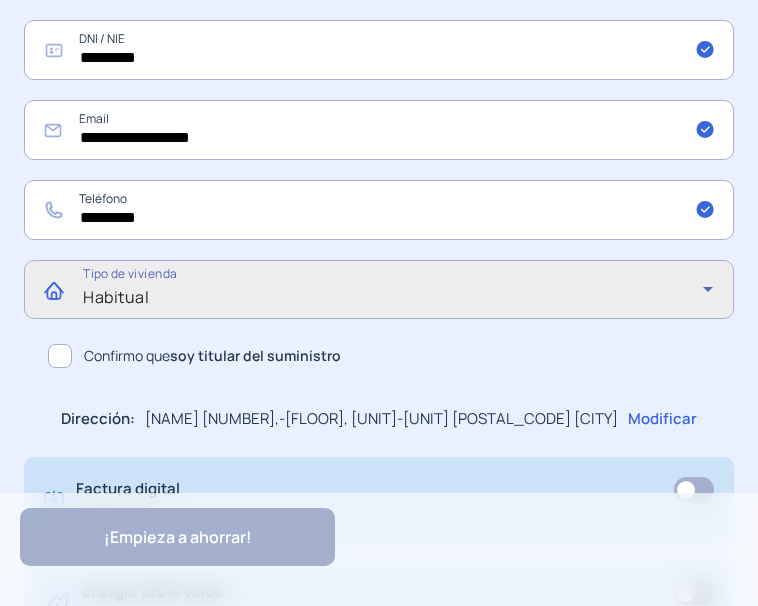 scroll, scrollTop: 1000, scrollLeft: 0, axis: vertical 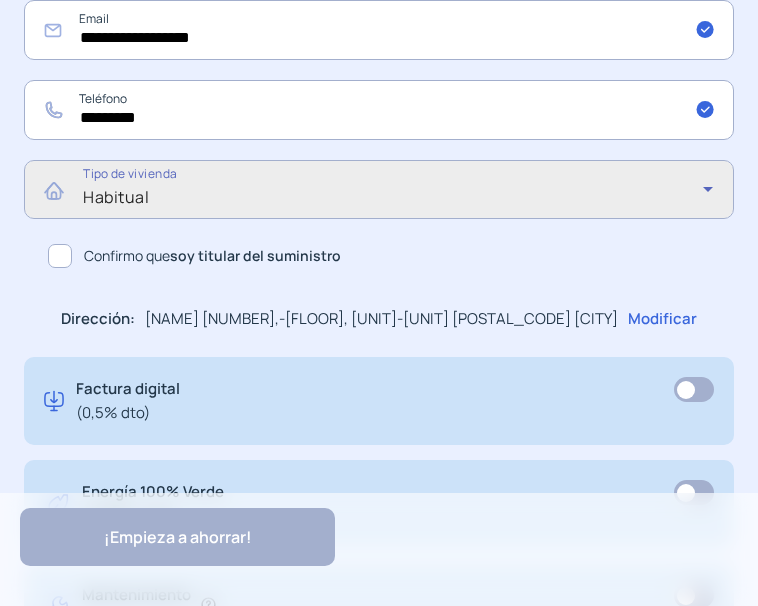 click on "Confirmo que  soy titular del suministro" 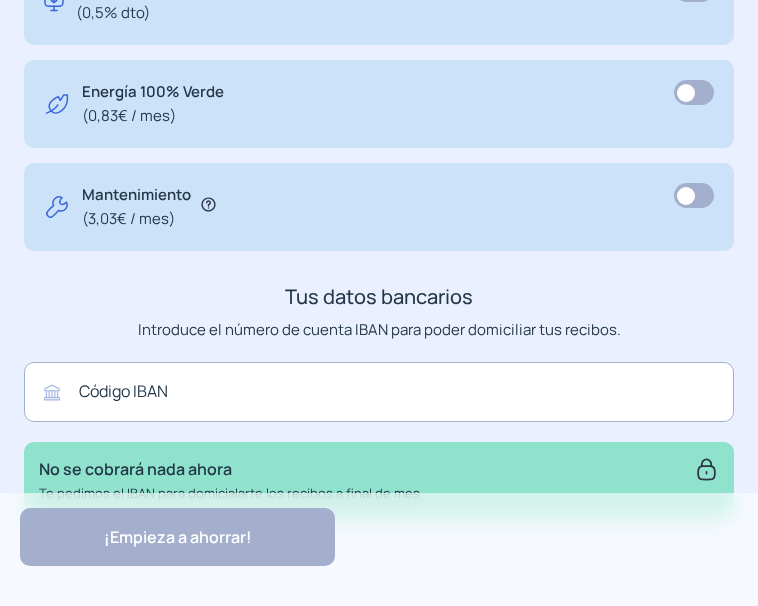 scroll, scrollTop: 1458, scrollLeft: 0, axis: vertical 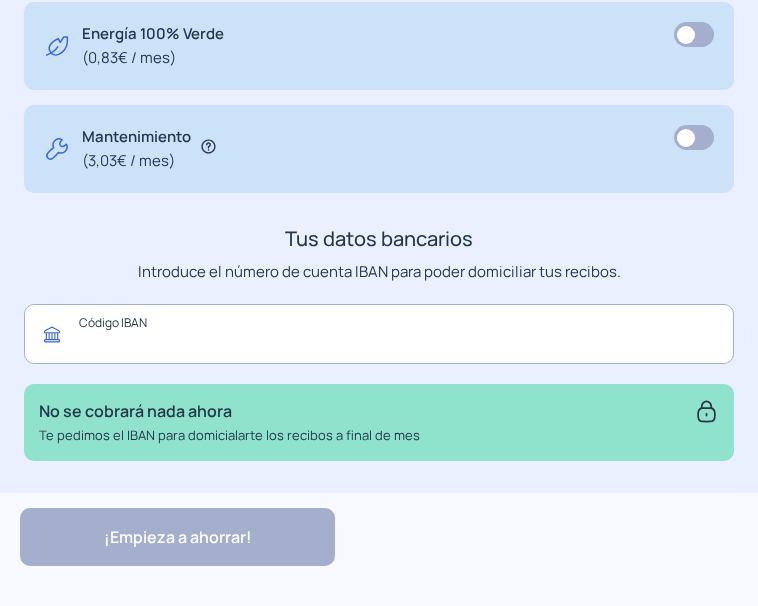 click 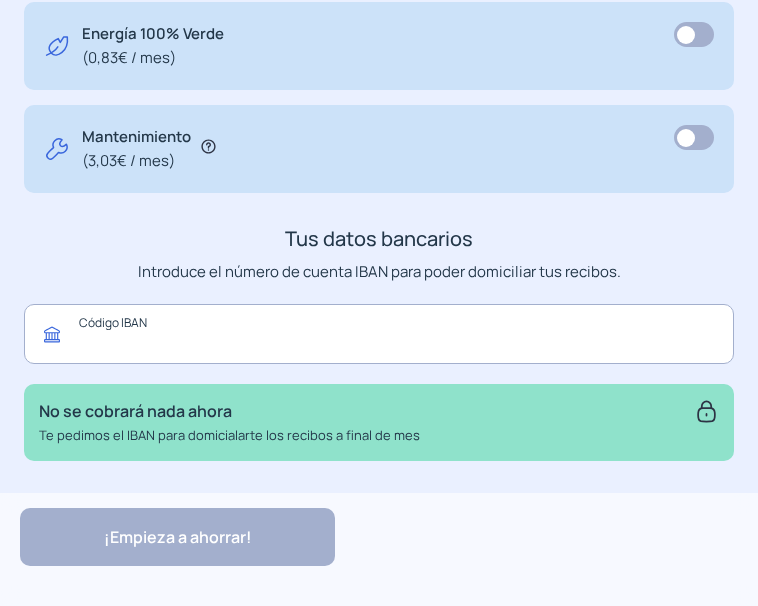 paste on "**********" 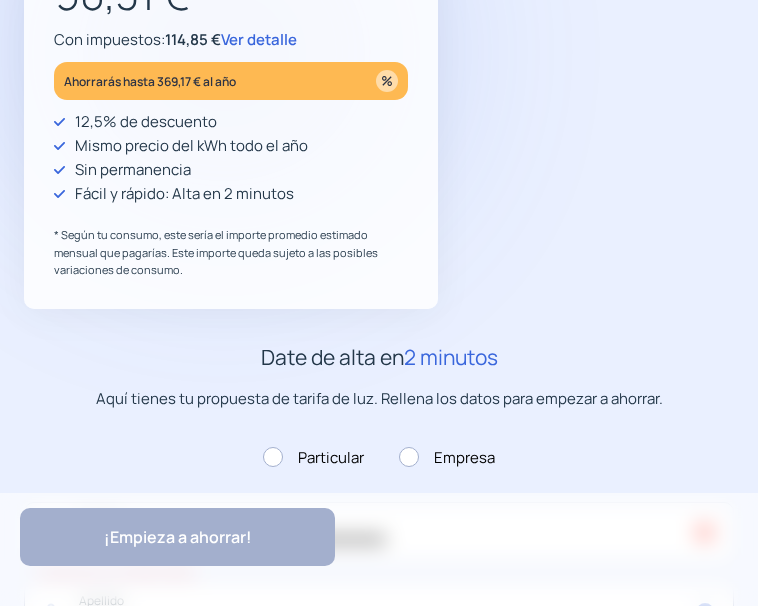 scroll, scrollTop: 658, scrollLeft: 0, axis: vertical 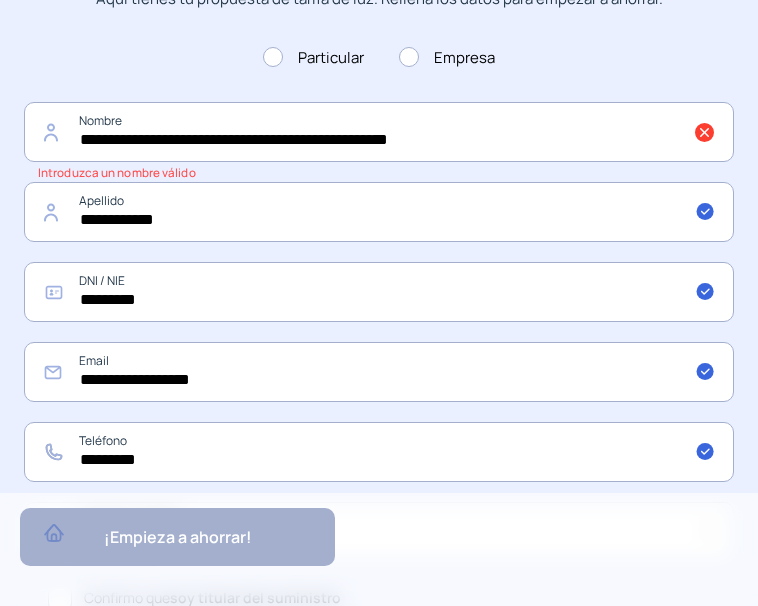 type on "**********" 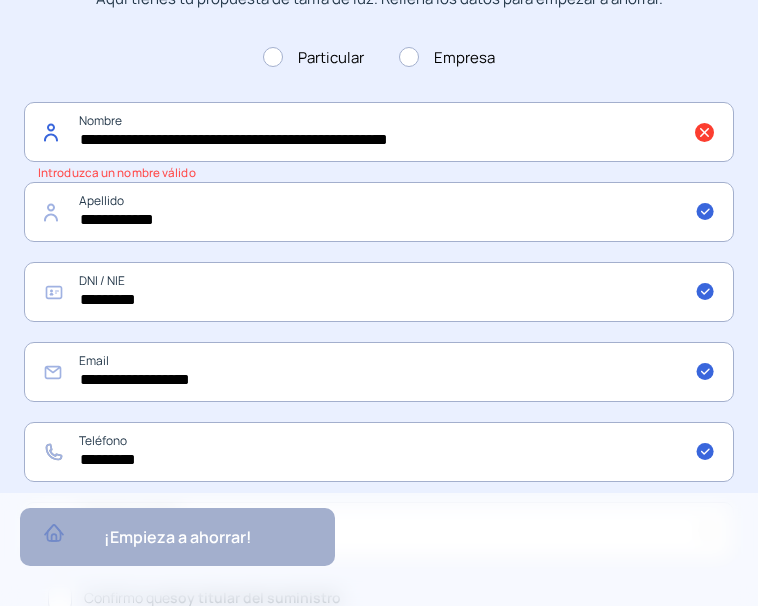 click on "******" 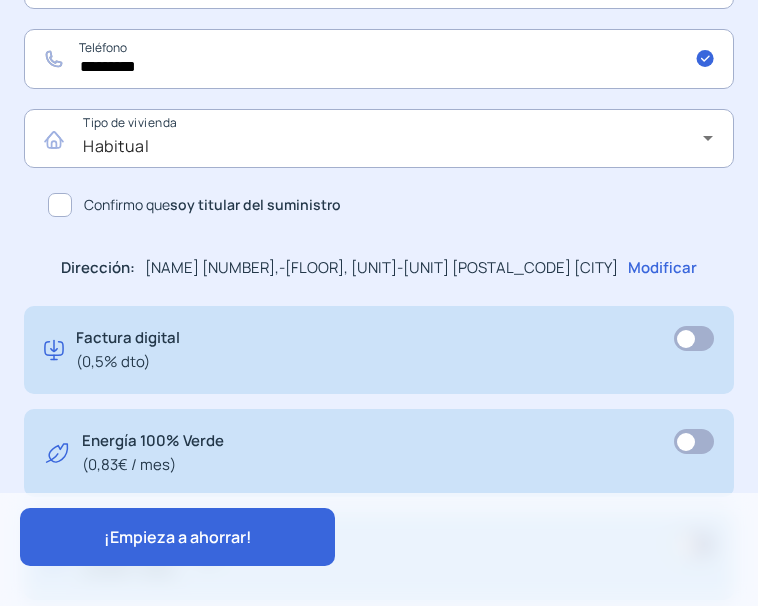 scroll, scrollTop: 1158, scrollLeft: 0, axis: vertical 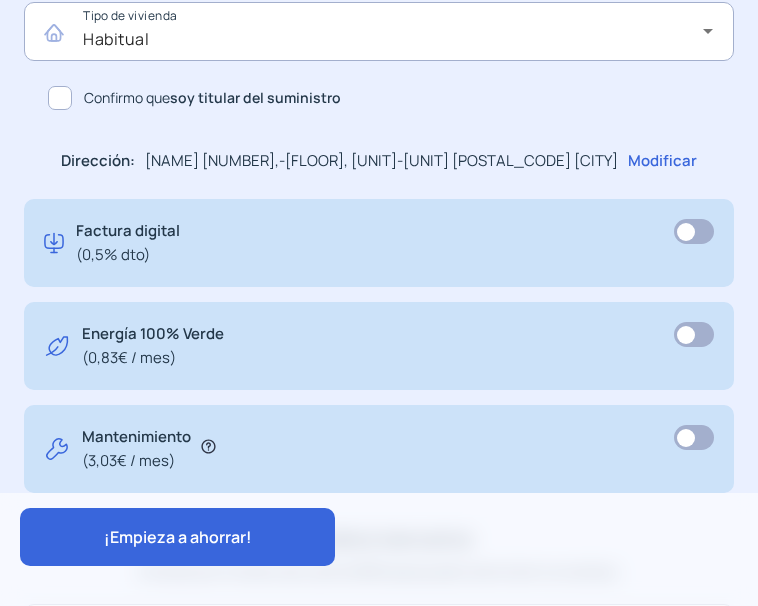 type on "******" 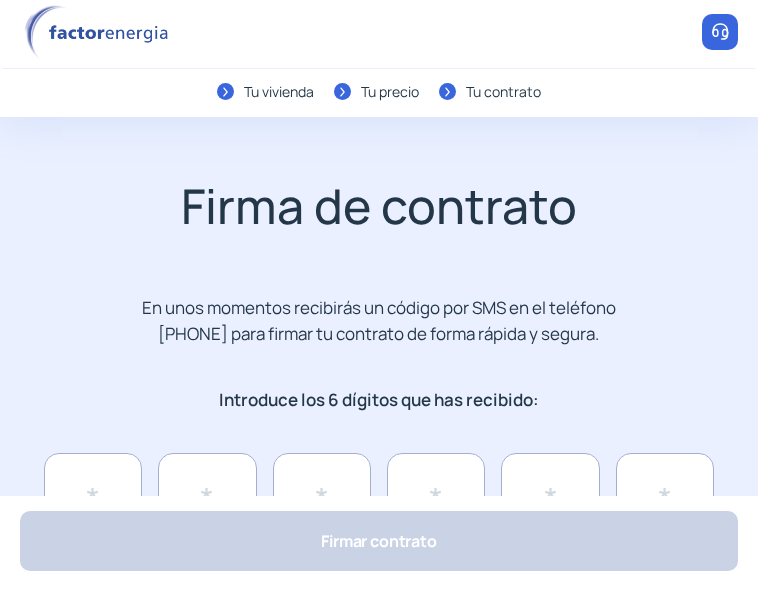 scroll, scrollTop: 0, scrollLeft: 0, axis: both 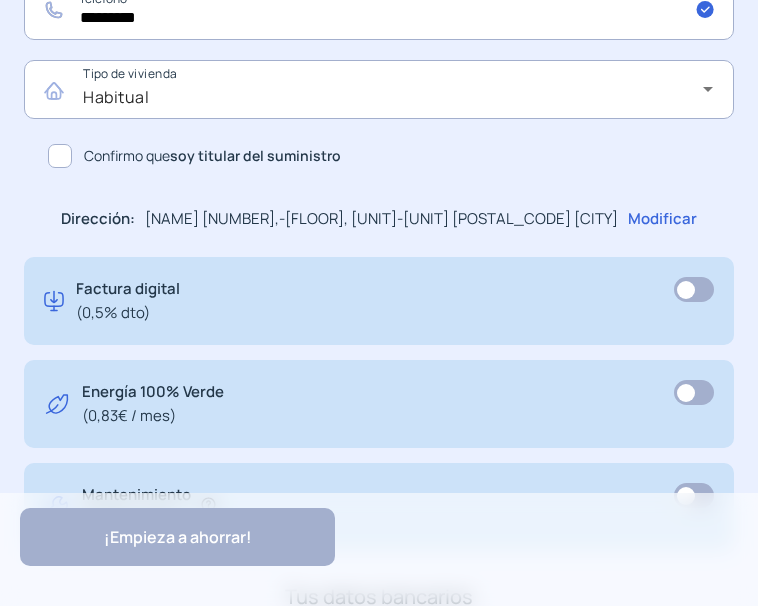 click 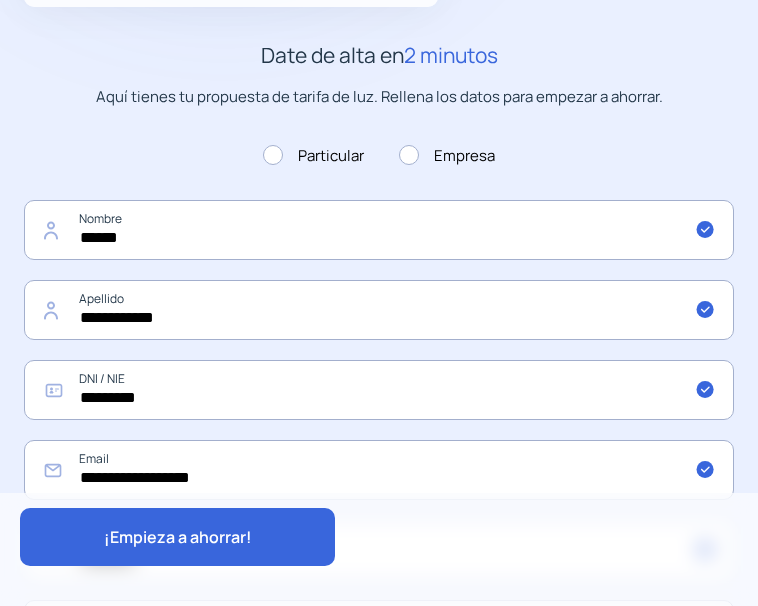 scroll, scrollTop: 700, scrollLeft: 0, axis: vertical 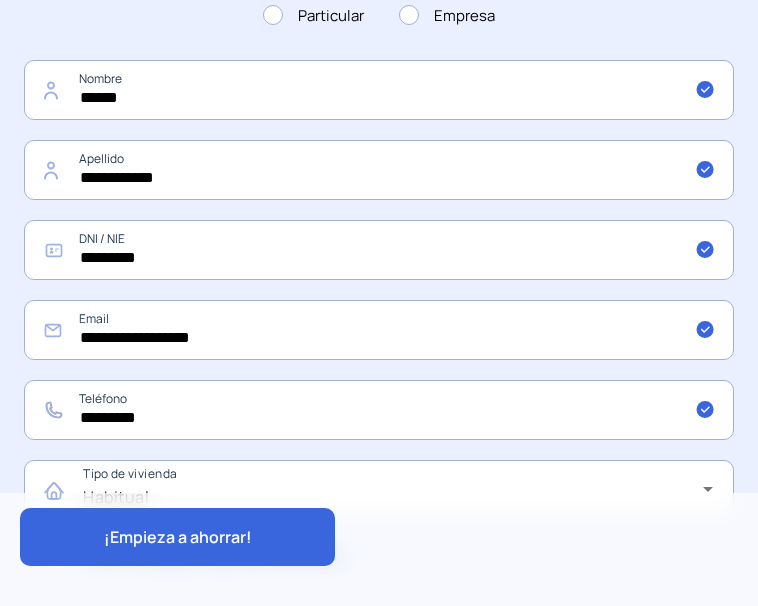 click on "¡Empieza a ahorrar!" 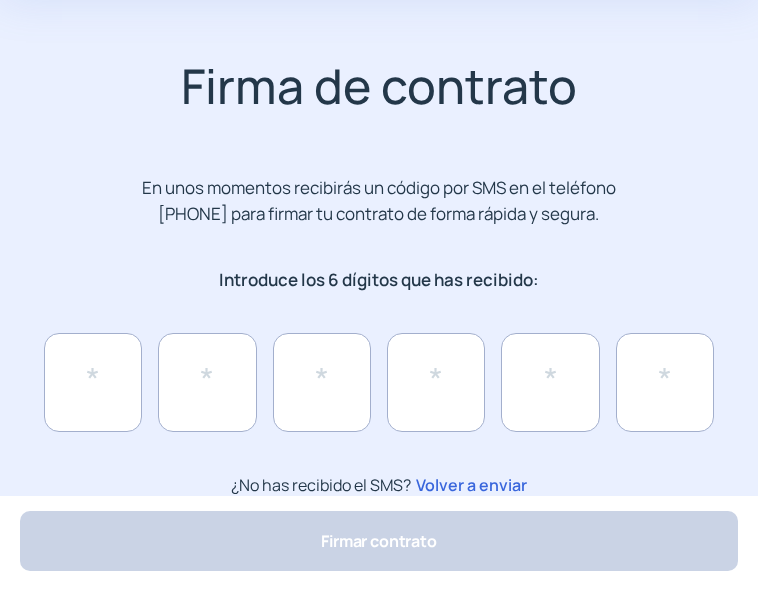 scroll, scrollTop: 130, scrollLeft: 0, axis: vertical 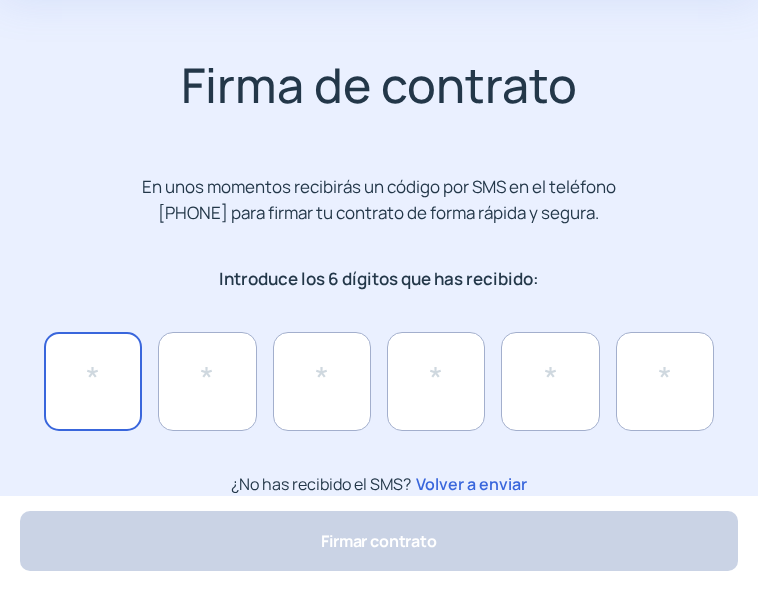 click 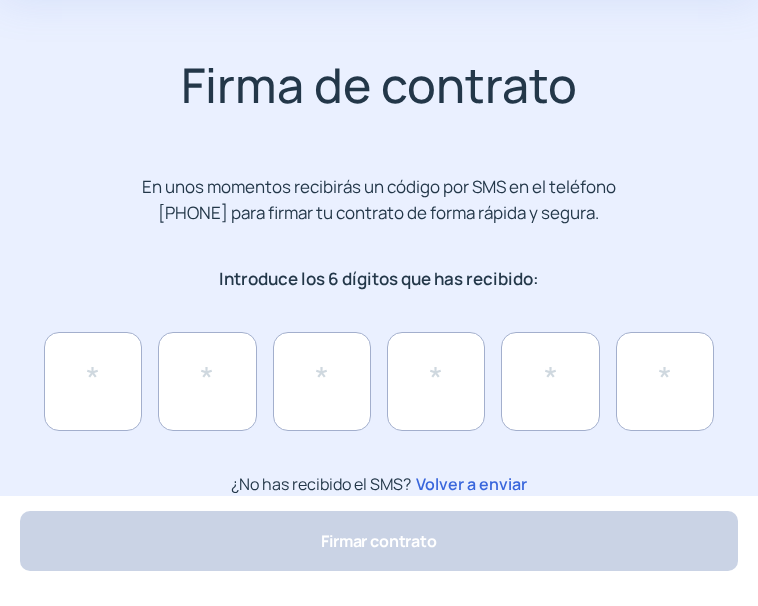 click on "Volver a enviar" 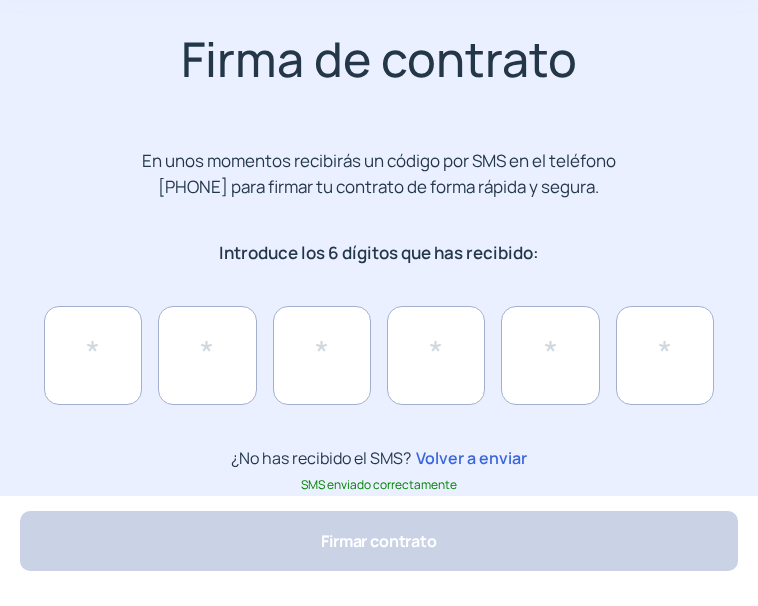 scroll, scrollTop: 130, scrollLeft: 0, axis: vertical 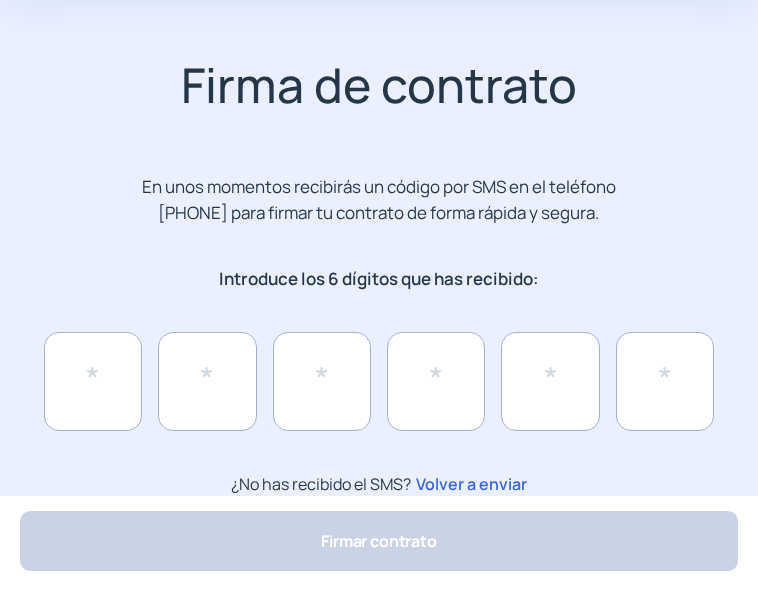 click on "¿No has recibido el SMS?  Volver a enviar" 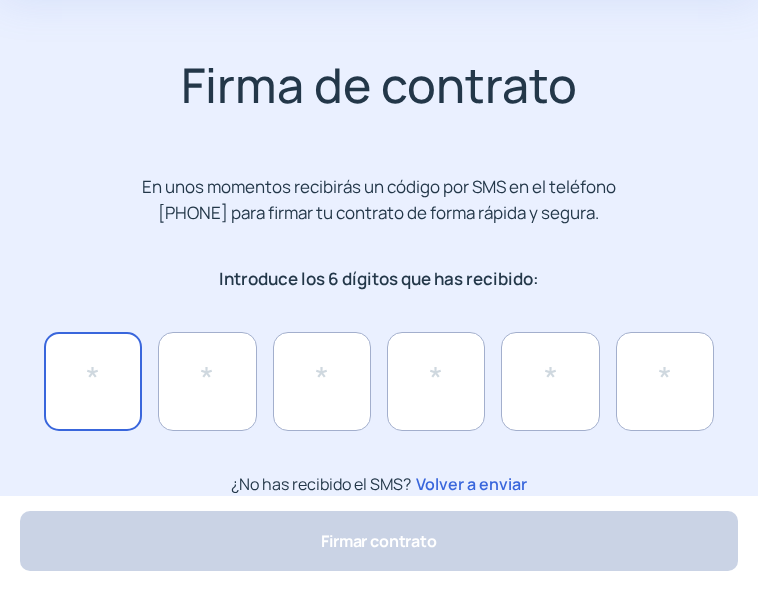 click 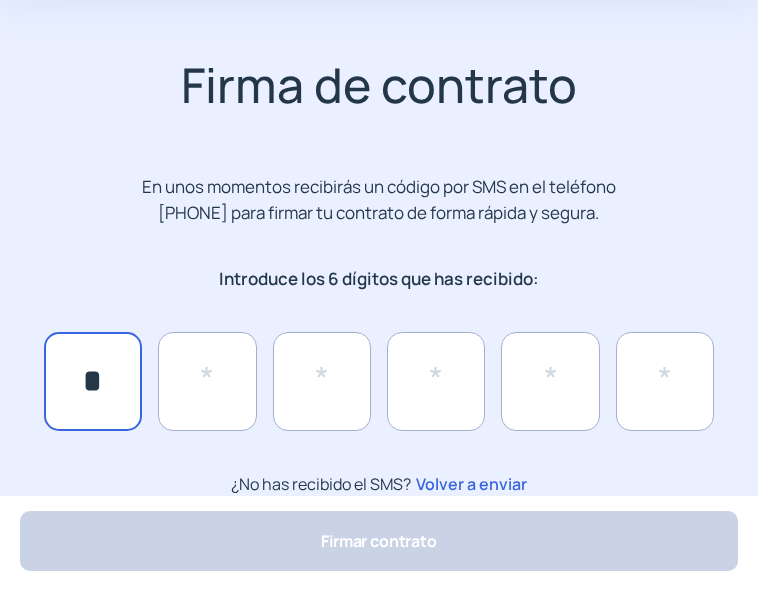type on "*" 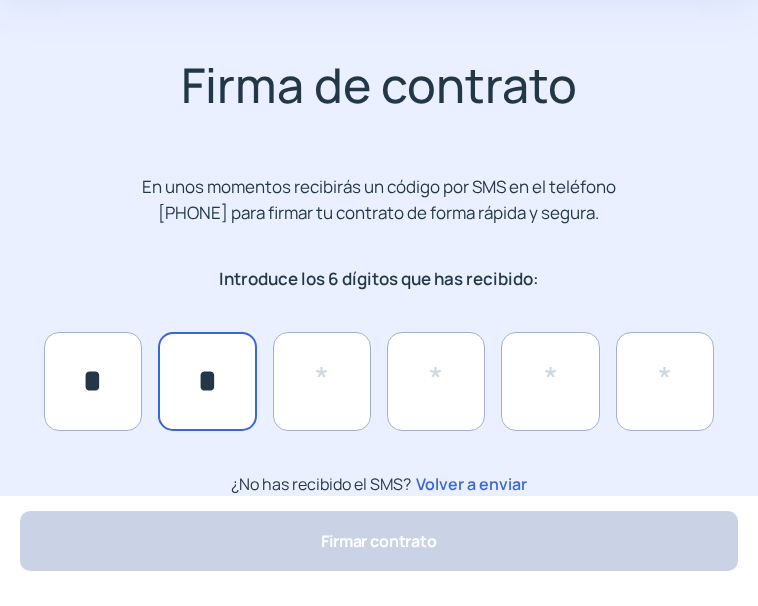 type on "*" 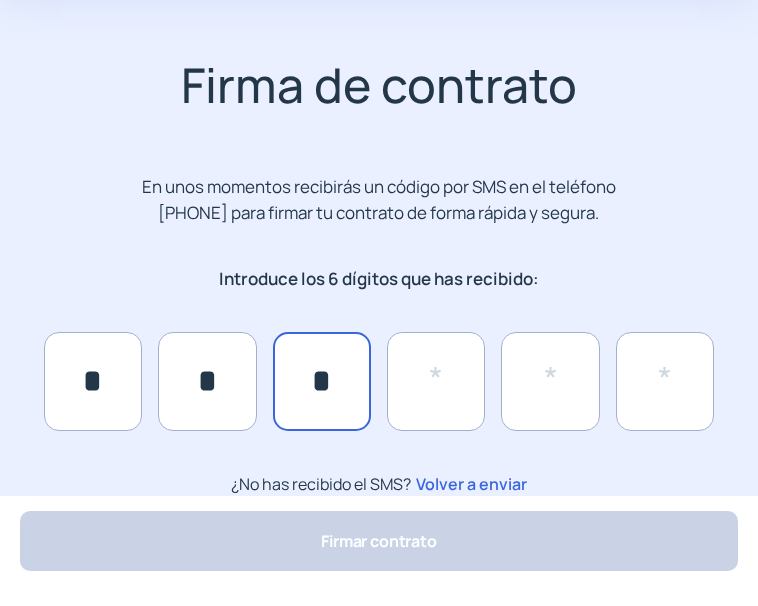 type on "*" 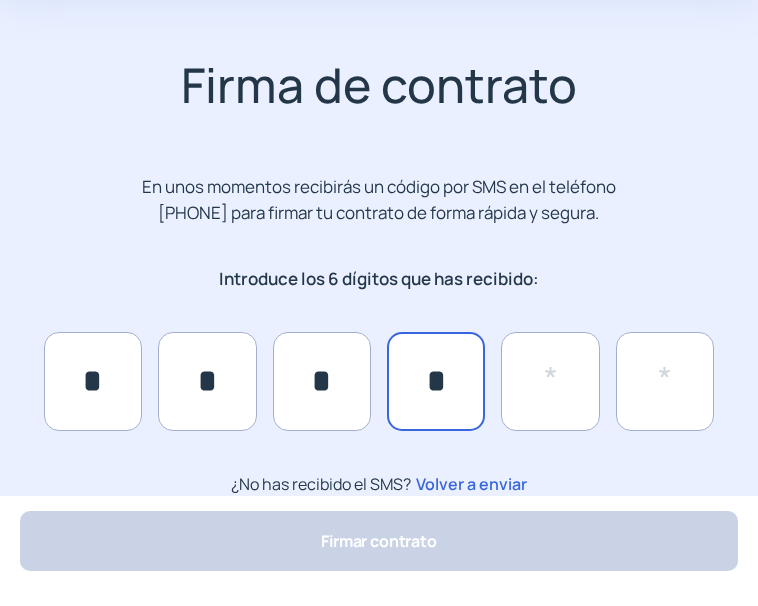type on "*" 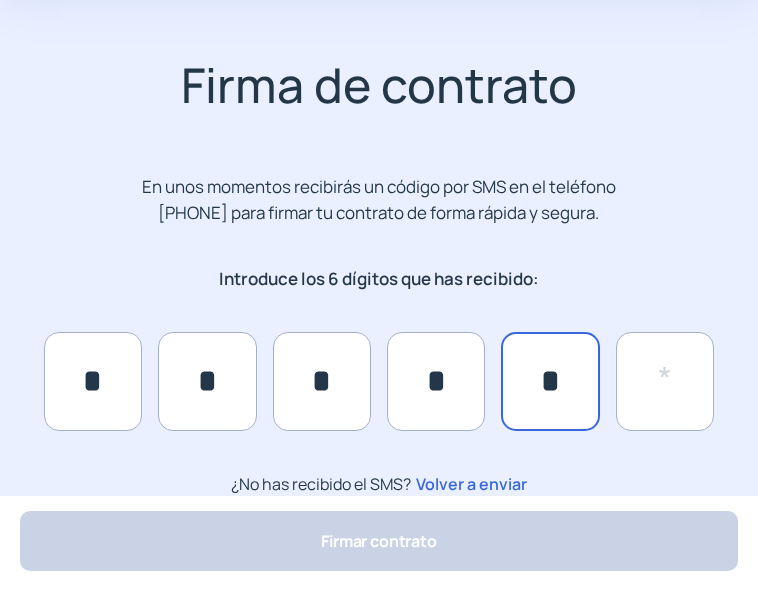 type on "*" 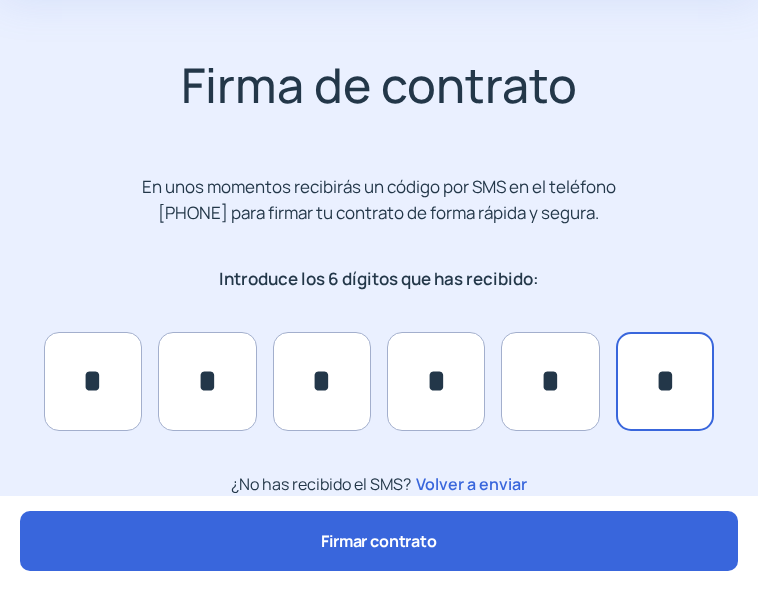 type on "*" 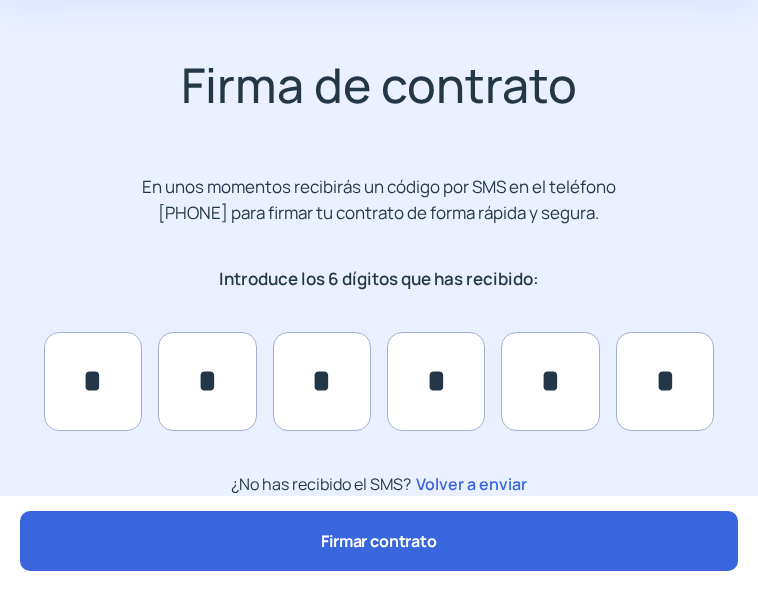 click on "Firmar contrato" 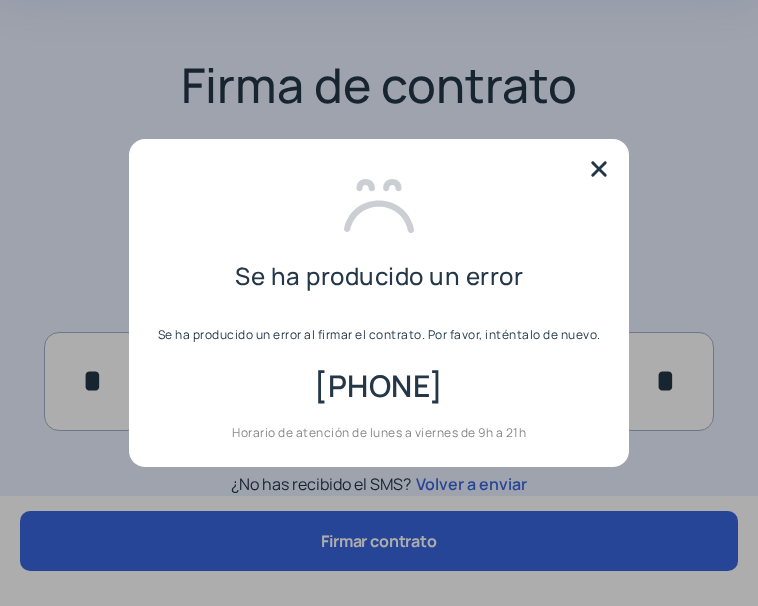 scroll, scrollTop: 0, scrollLeft: 0, axis: both 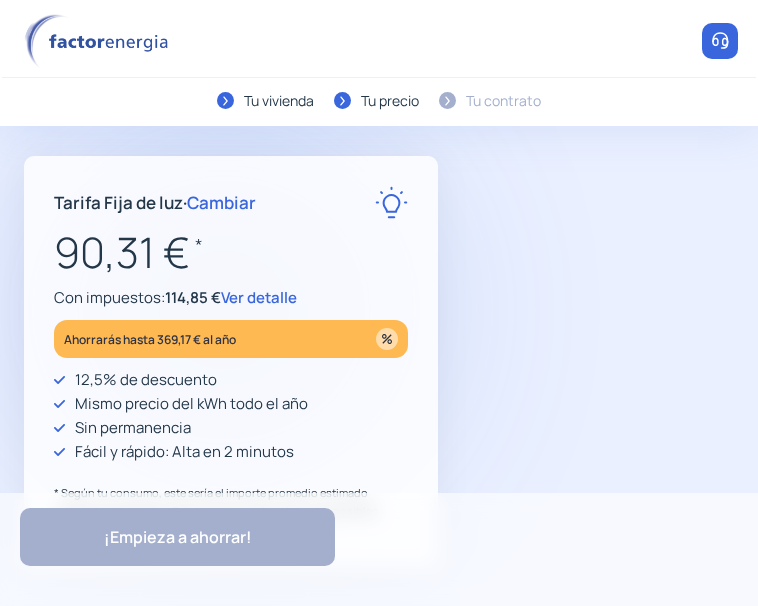 type on "******" 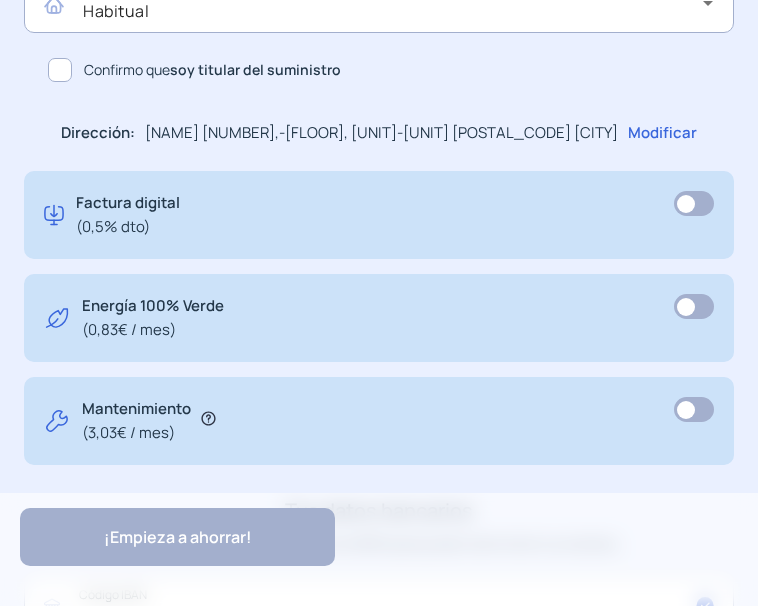 scroll, scrollTop: 1200, scrollLeft: 0, axis: vertical 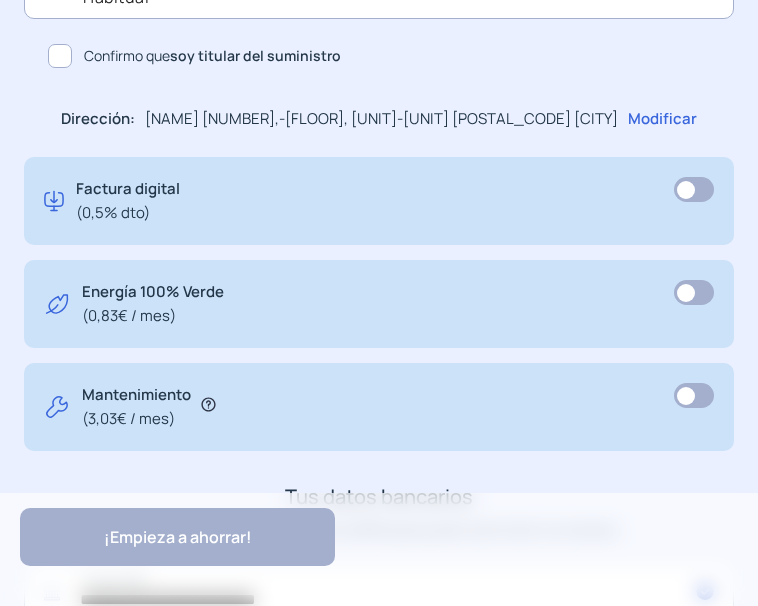 click on "Modificar" 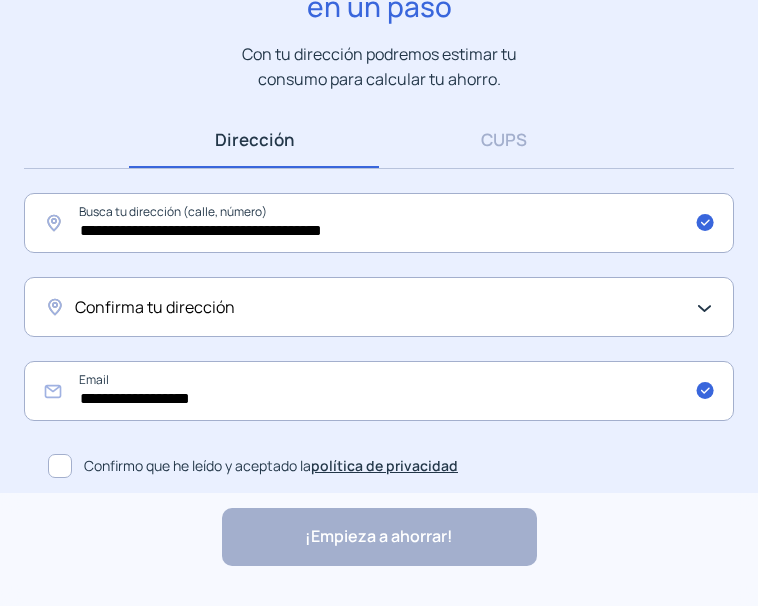scroll, scrollTop: 206, scrollLeft: 0, axis: vertical 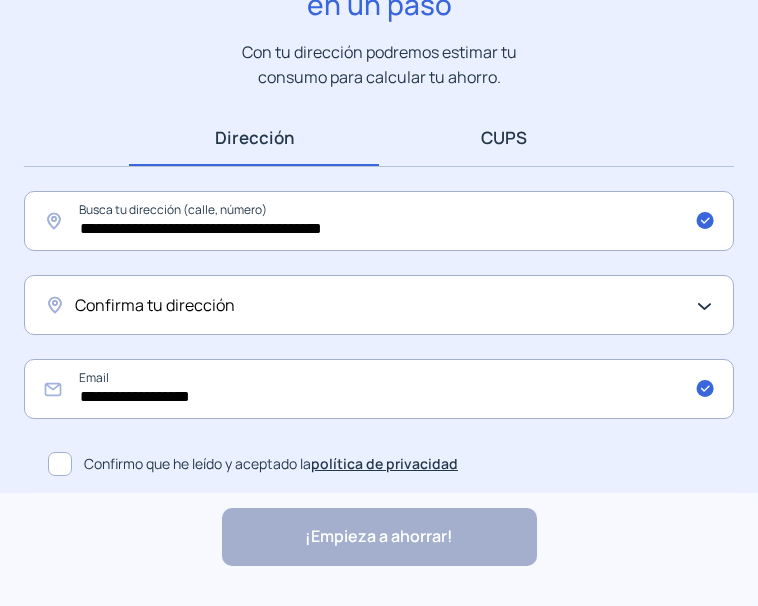 click on "CUPS" at bounding box center [504, 137] 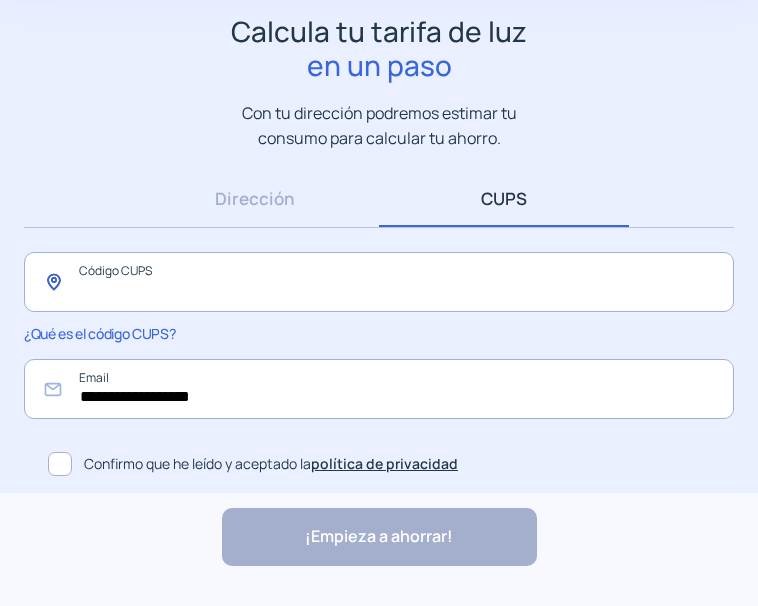 click 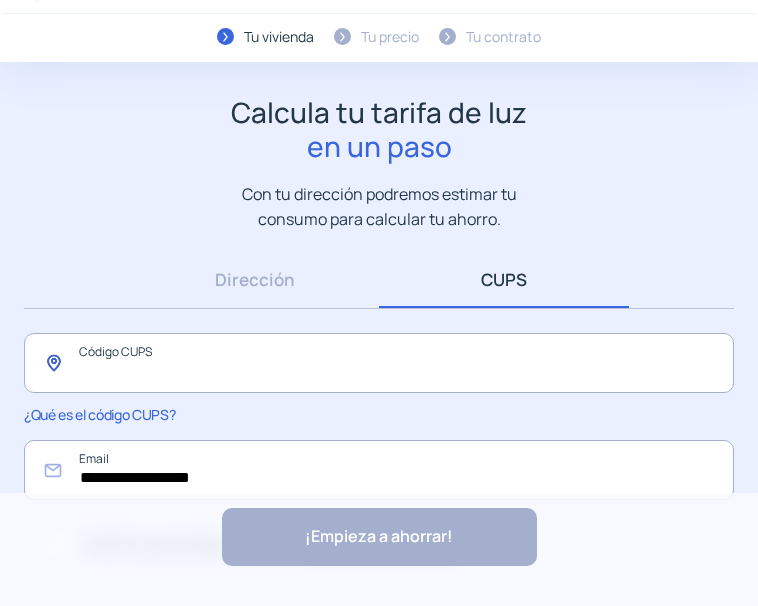 scroll, scrollTop: 0, scrollLeft: 0, axis: both 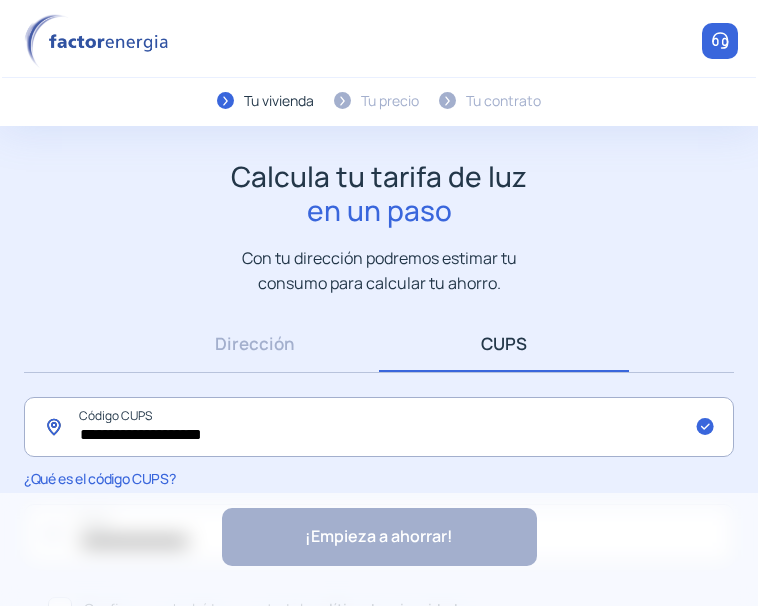type on "**********" 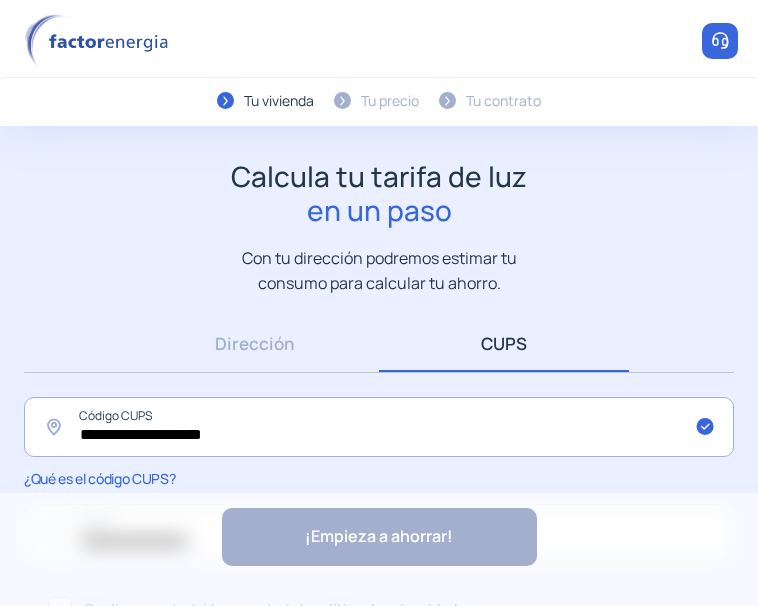 click on "**********" 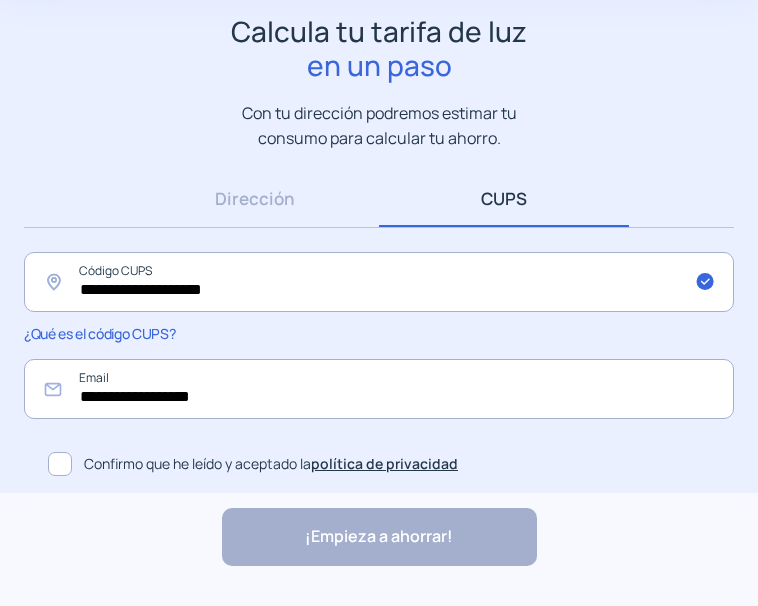 click on "Confirmo que he leído y aceptado la  política de privacidad" 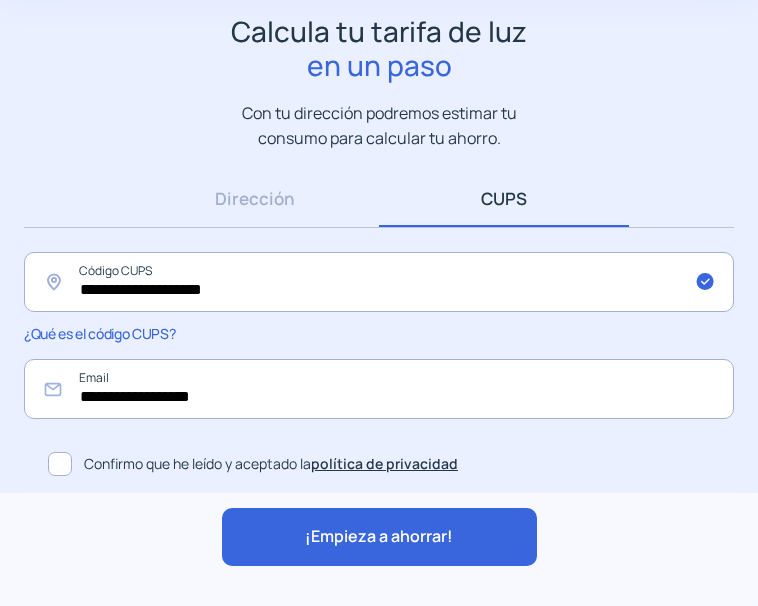 click on "¡Empieza a ahorrar!" 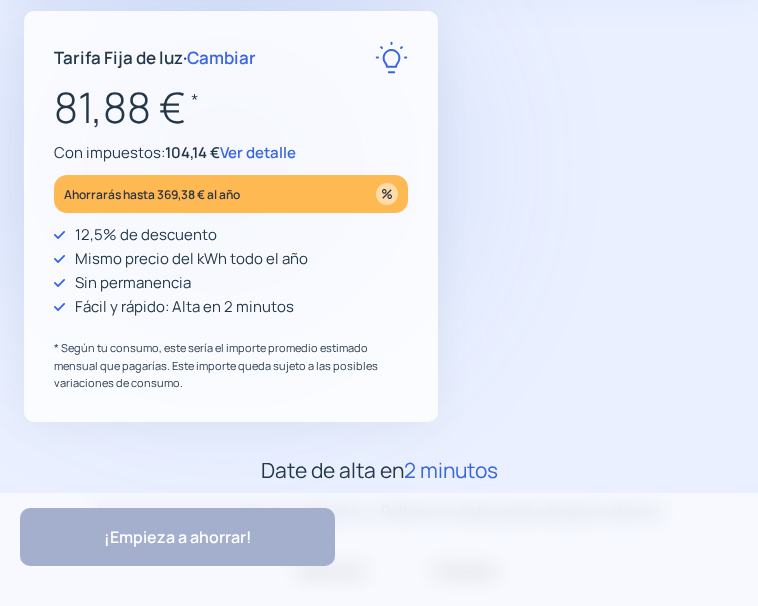 scroll, scrollTop: 0, scrollLeft: 0, axis: both 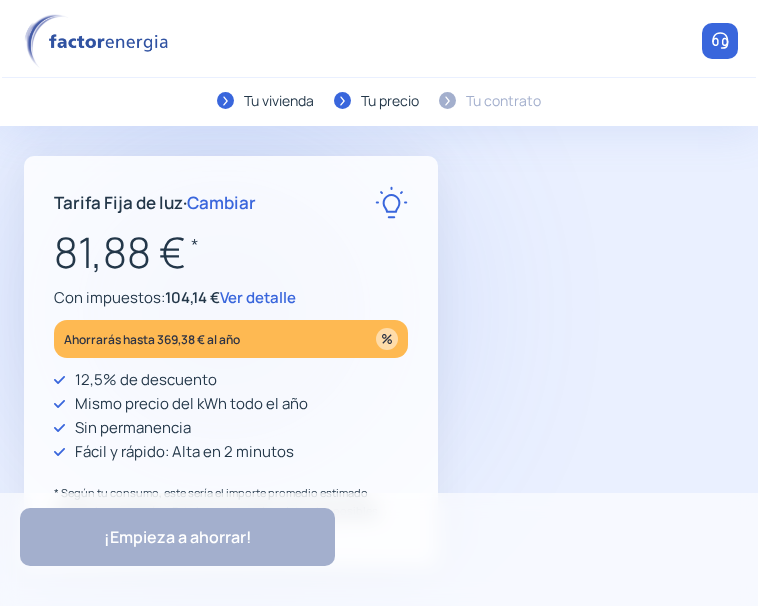 type on "******" 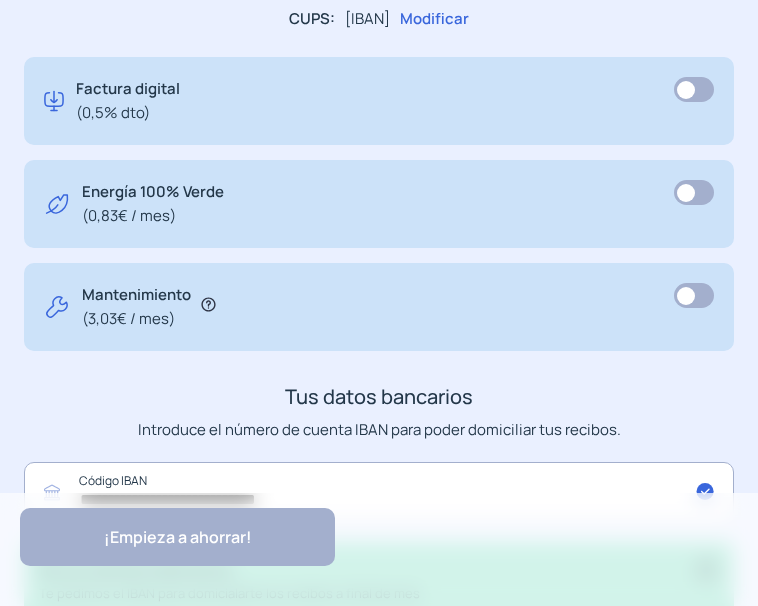 scroll, scrollTop: 1458, scrollLeft: 0, axis: vertical 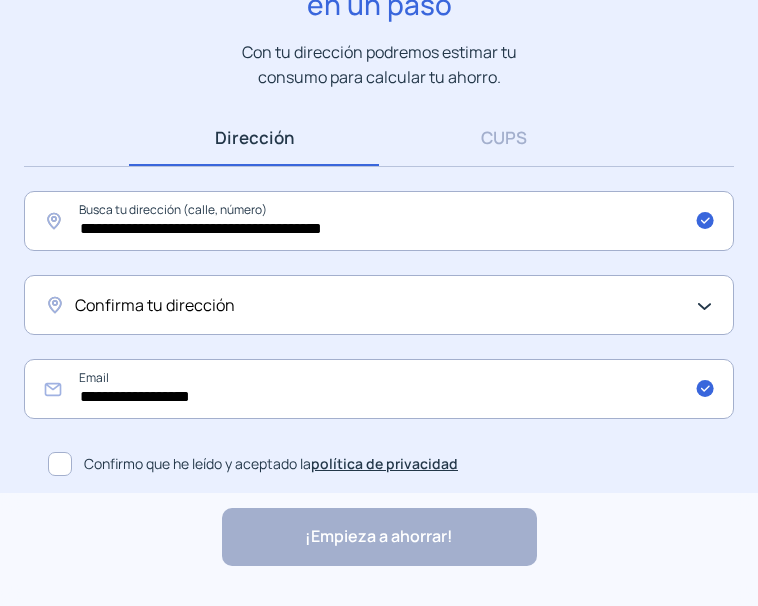 click on "**********" 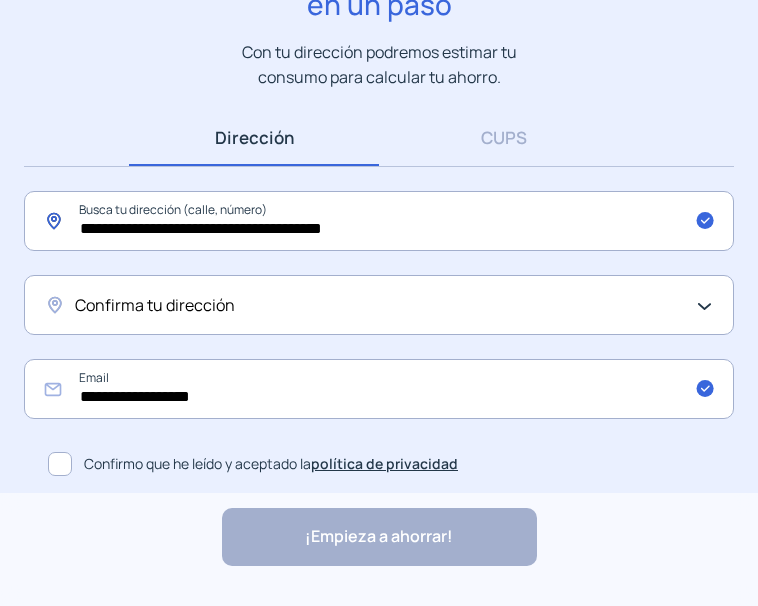 click on "**********" 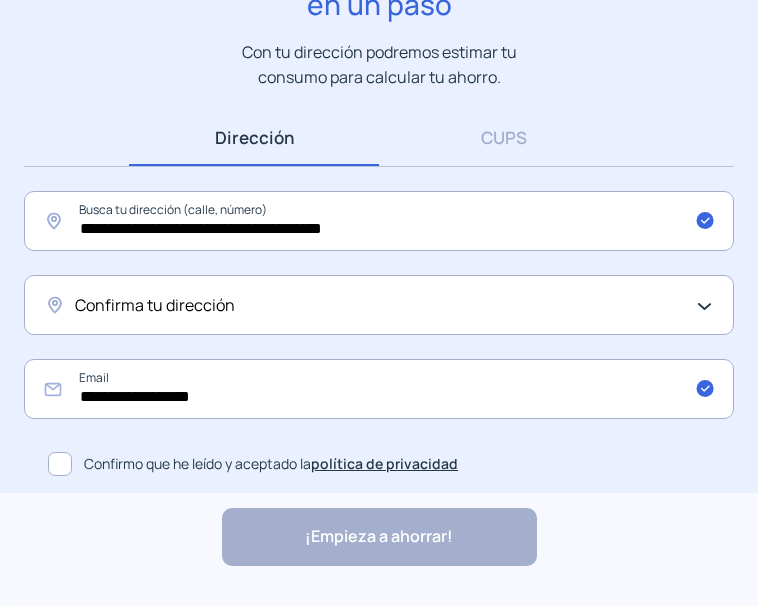 scroll, scrollTop: 0, scrollLeft: 0, axis: both 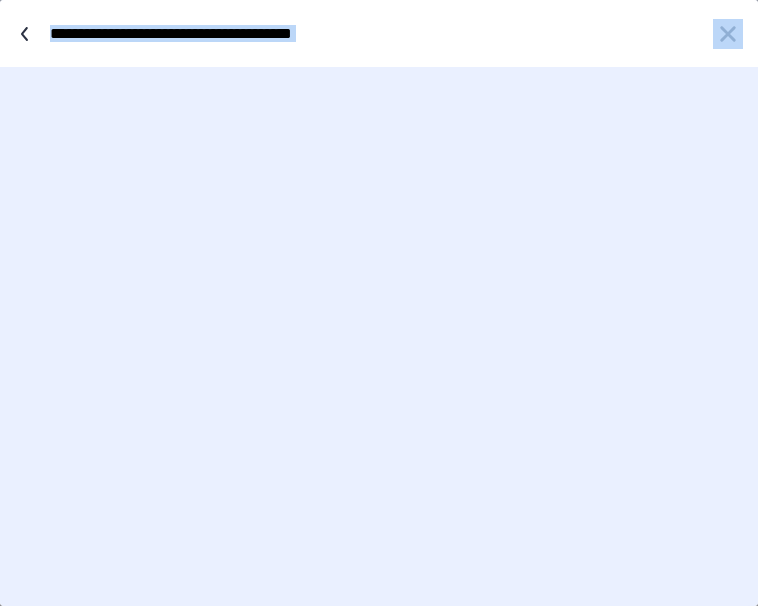 click on "**********" at bounding box center (379, 303) 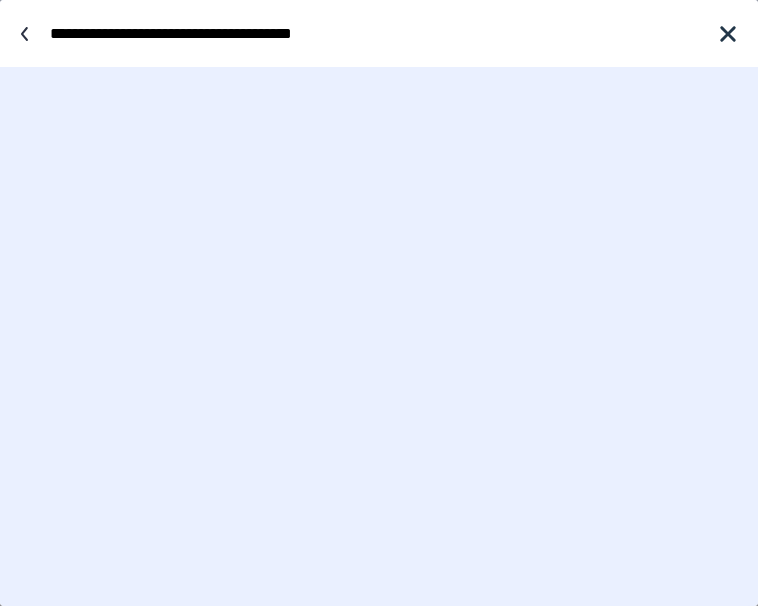 click on "**********" at bounding box center [374, 33] 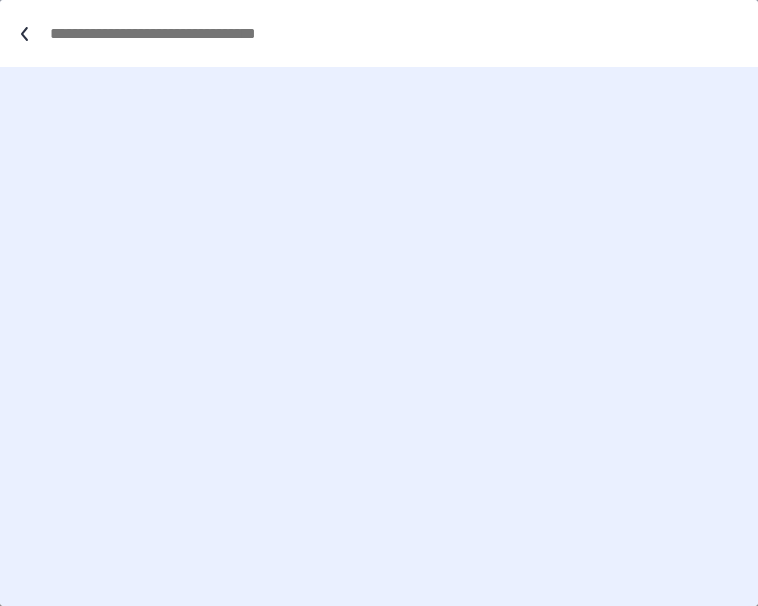 click at bounding box center [389, 33] 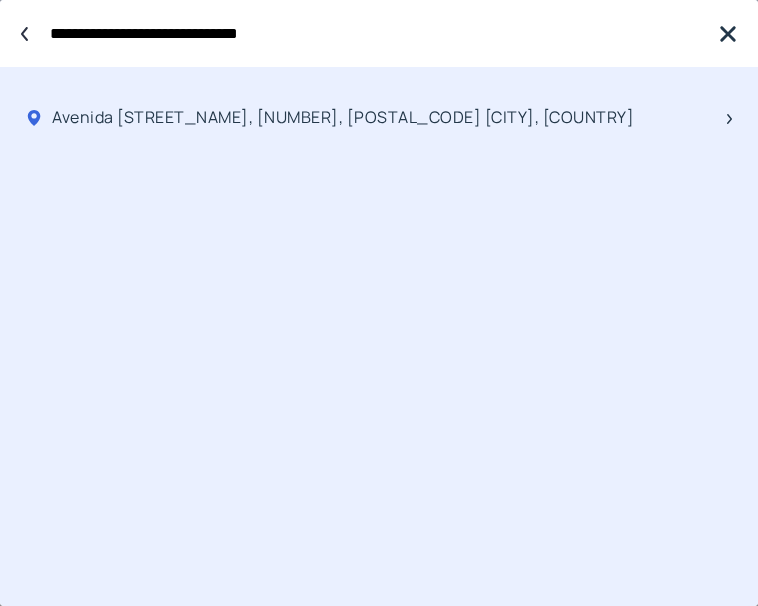 type on "**********" 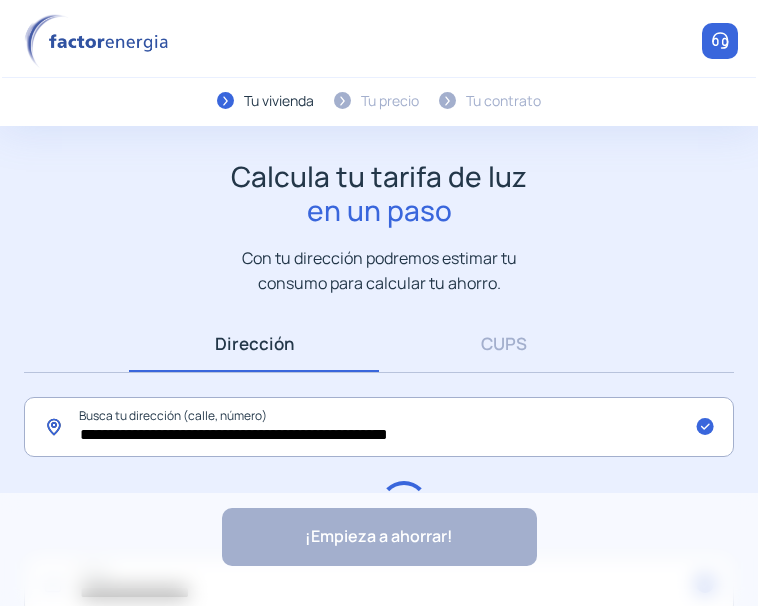 scroll, scrollTop: 196, scrollLeft: 0, axis: vertical 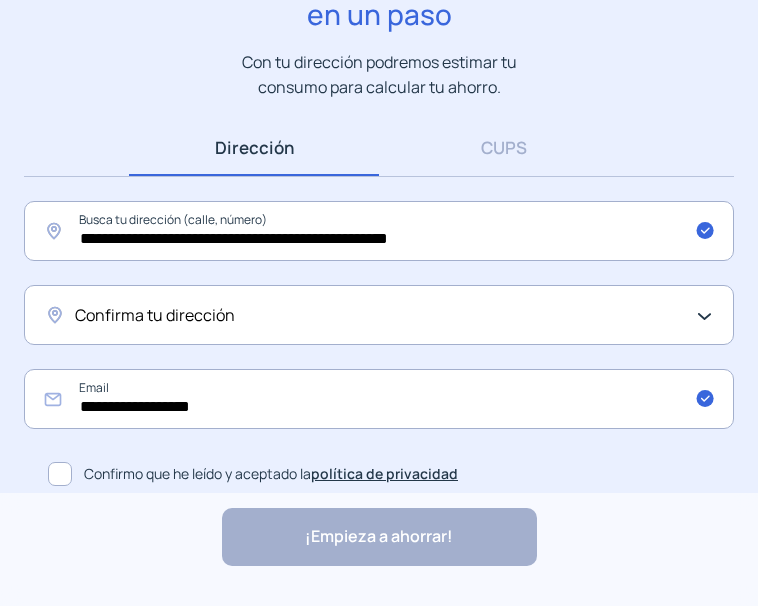 click on "Confirma tu dirección" 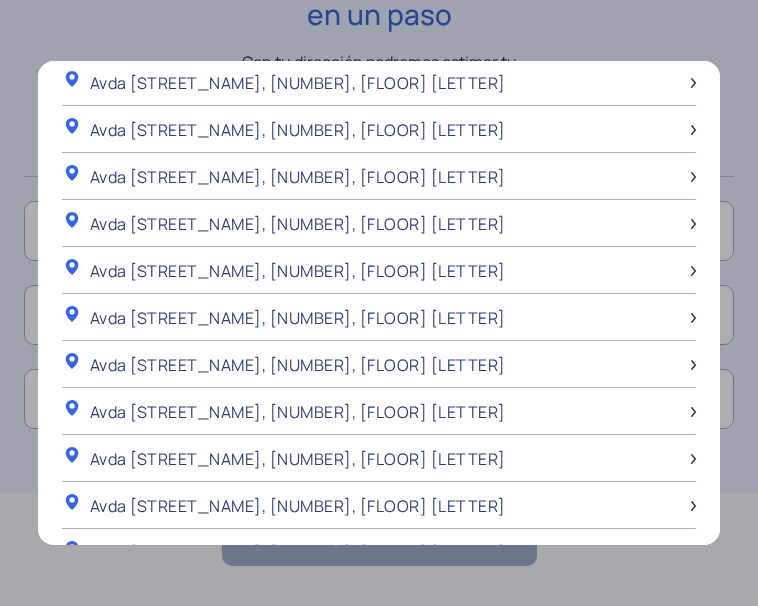 scroll, scrollTop: 1000, scrollLeft: 0, axis: vertical 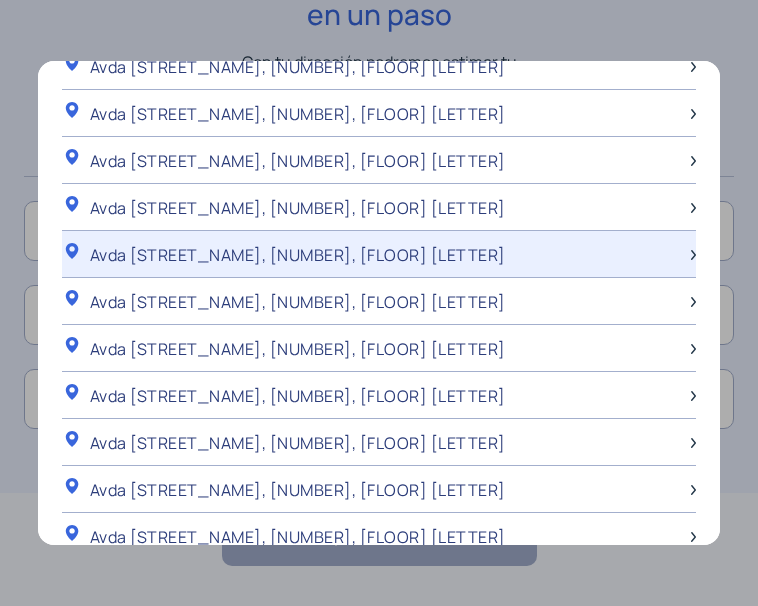 click on "Avda [STREET_NAME], [NUMBER], [FLOOR] [LETTER]" at bounding box center [298, 255] 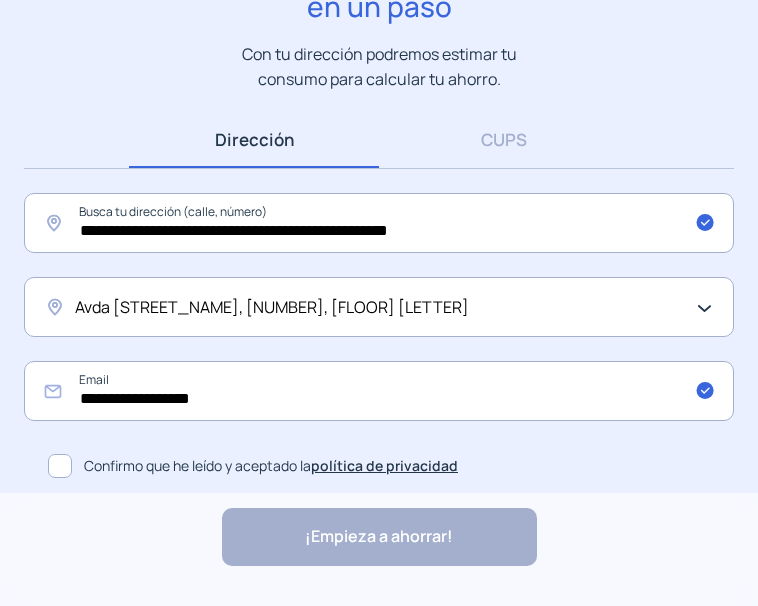 scroll, scrollTop: 206, scrollLeft: 0, axis: vertical 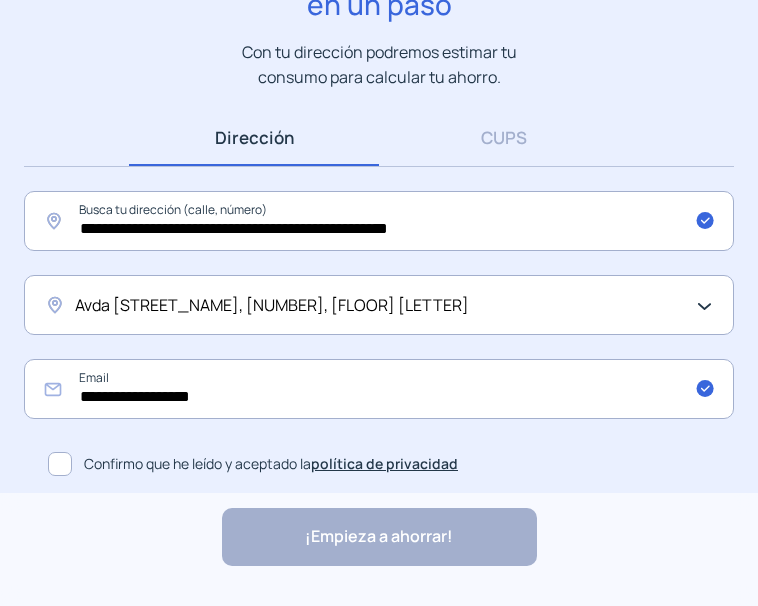 click on "Confirmo que he leído y aceptado la  política de privacidad" 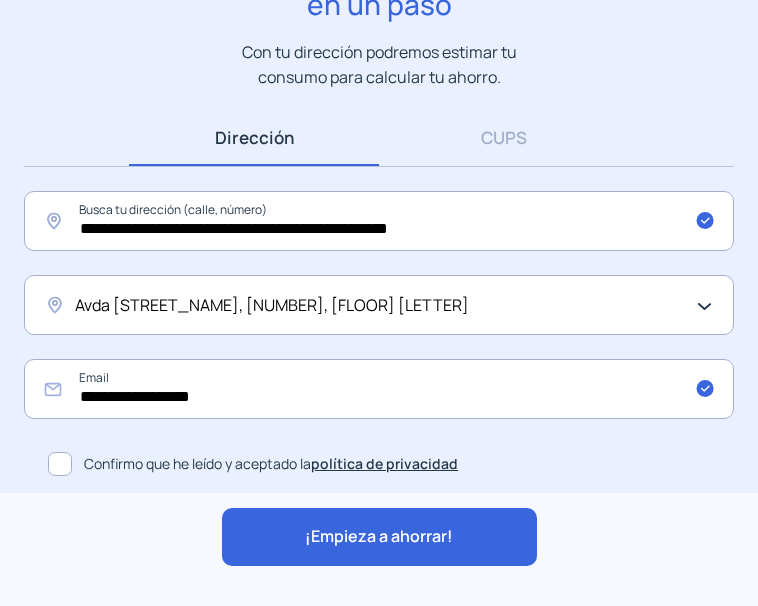 click on "¡Empieza a ahorrar!" 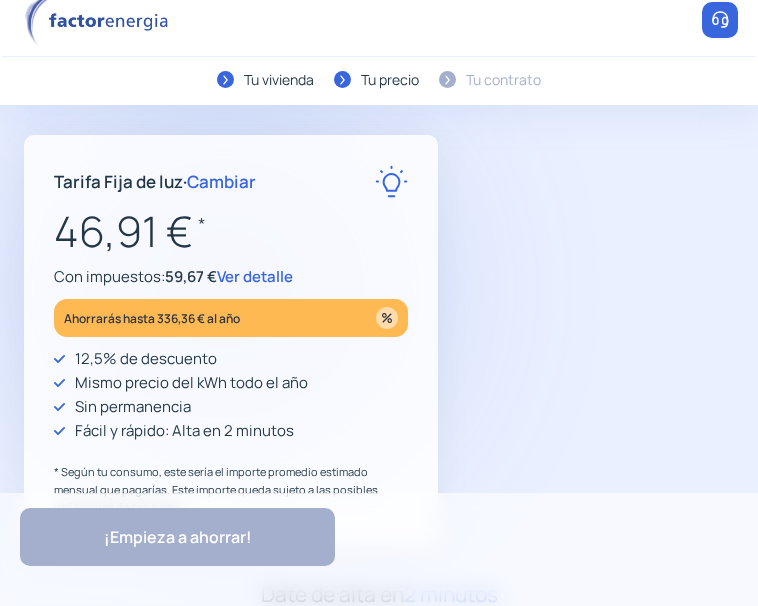 scroll, scrollTop: 0, scrollLeft: 0, axis: both 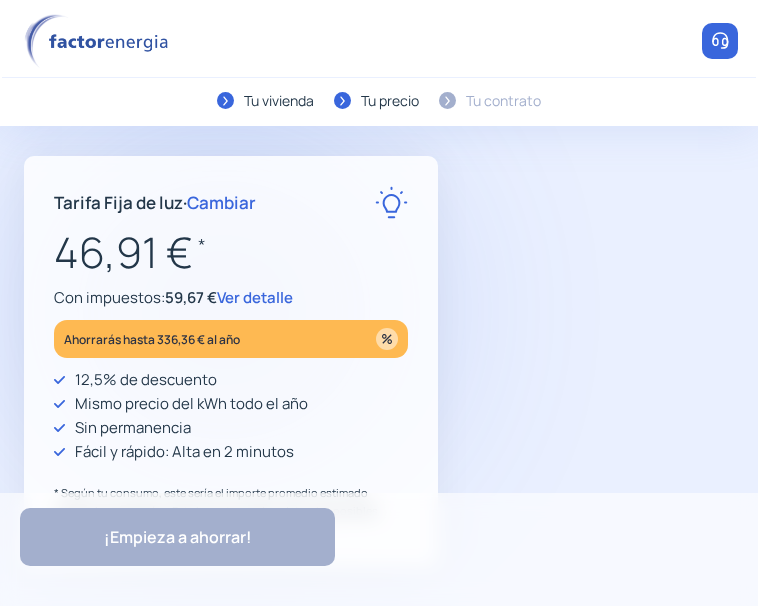 click on "Tu contrato" 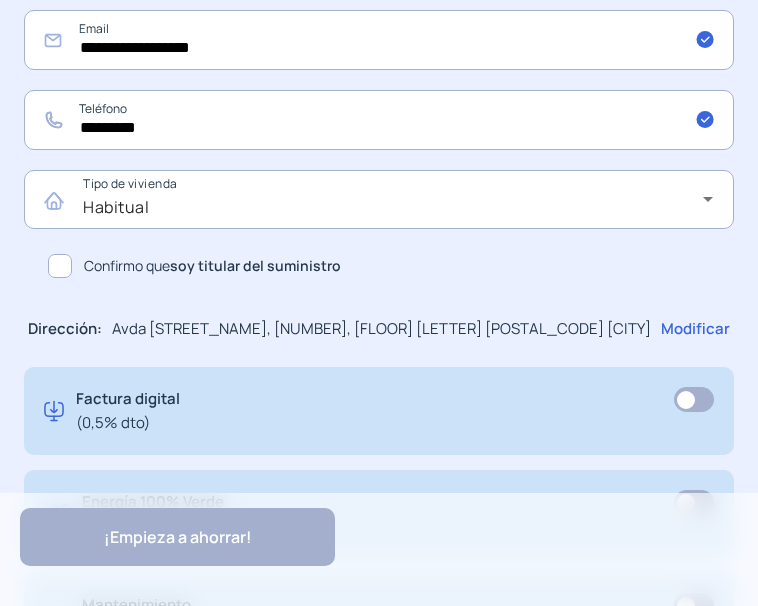 scroll, scrollTop: 1000, scrollLeft: 0, axis: vertical 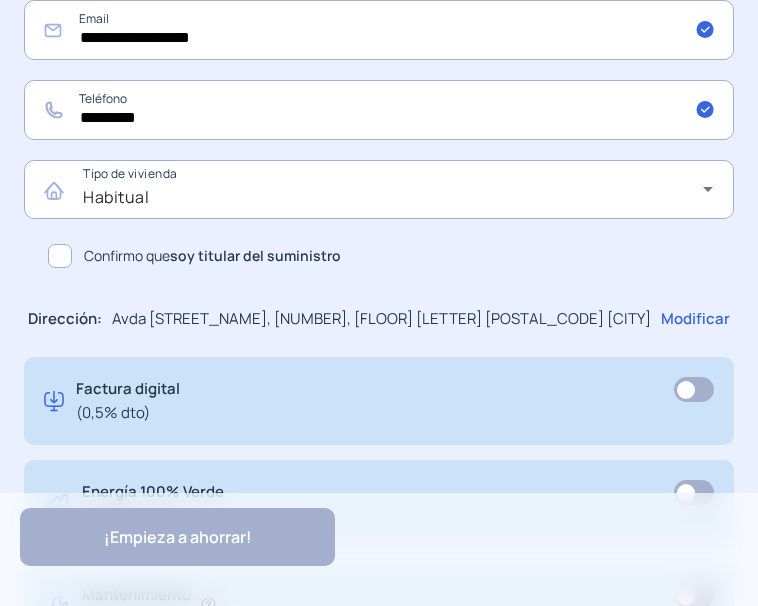click on "Confirmo que  soy titular del suministro" 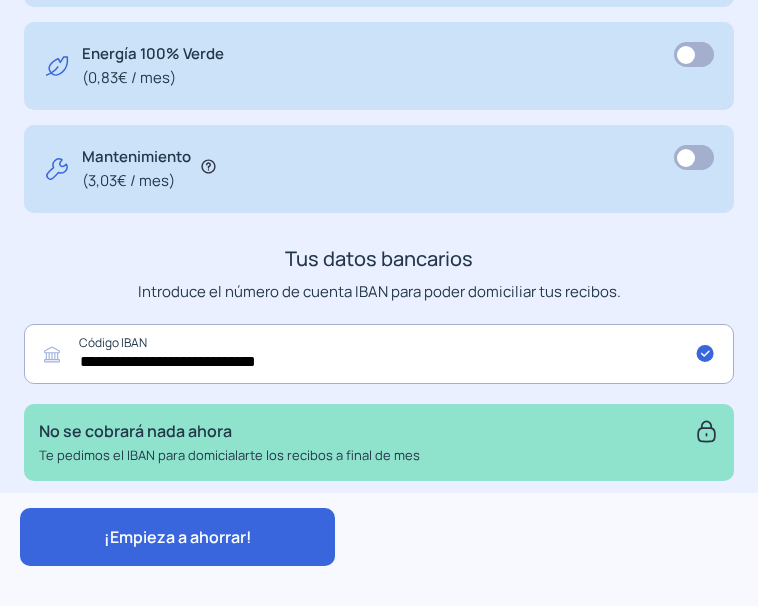 scroll, scrollTop: 1458, scrollLeft: 0, axis: vertical 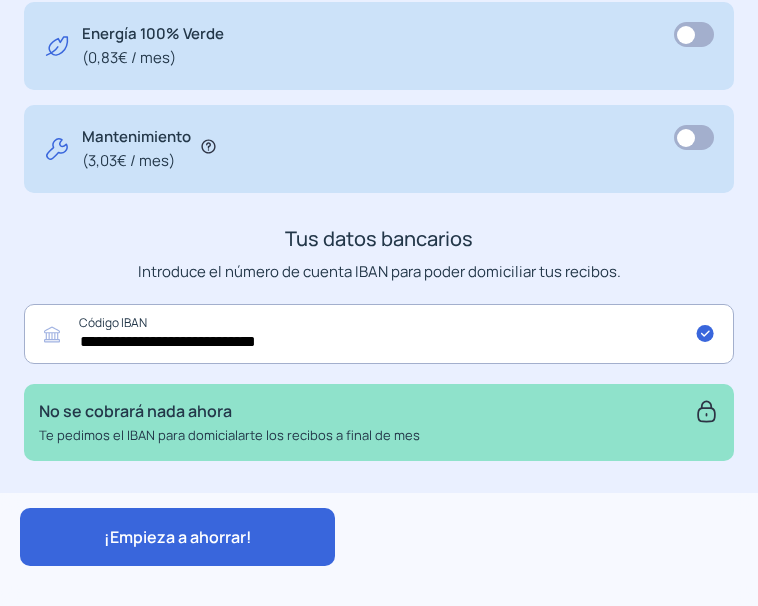 click on "¡Empieza a ahorrar!" 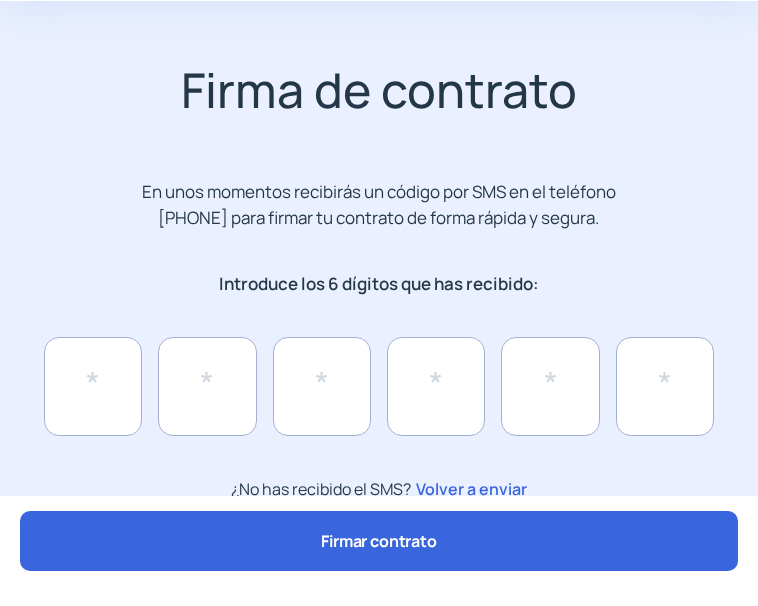 scroll, scrollTop: 130, scrollLeft: 0, axis: vertical 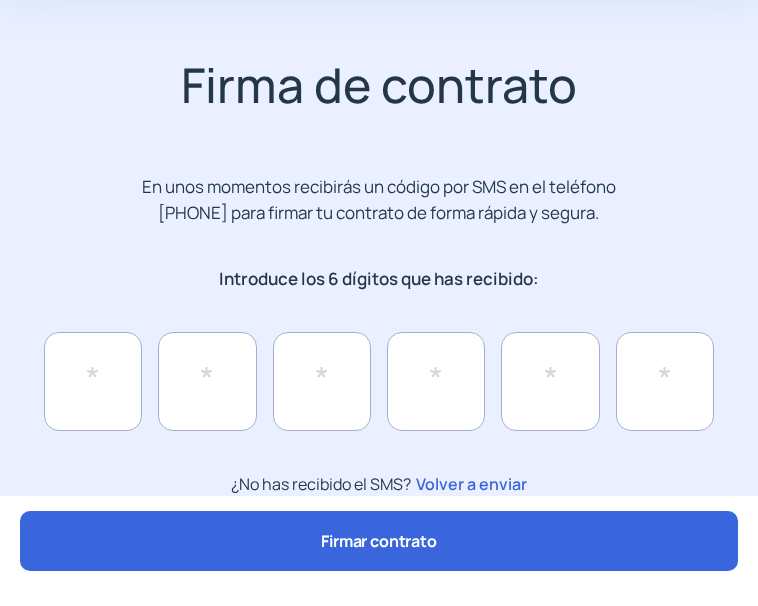 click on "Volver a enviar" 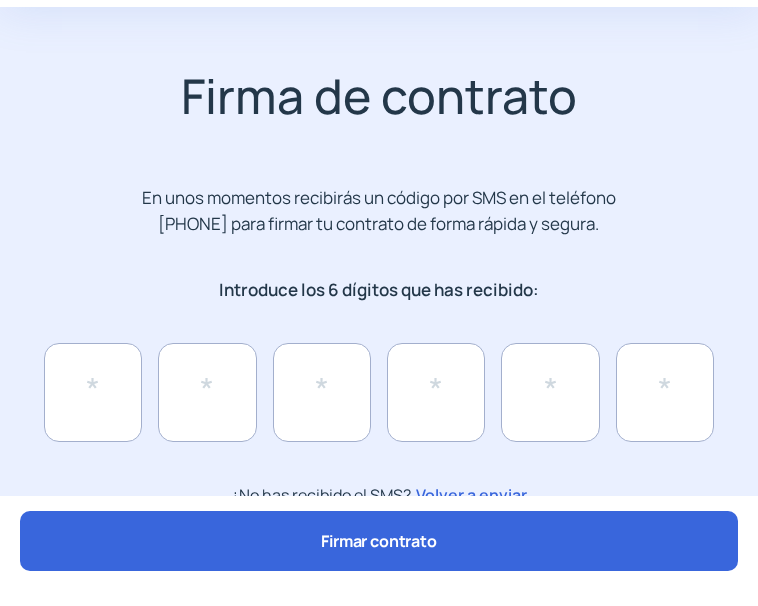 scroll, scrollTop: 130, scrollLeft: 0, axis: vertical 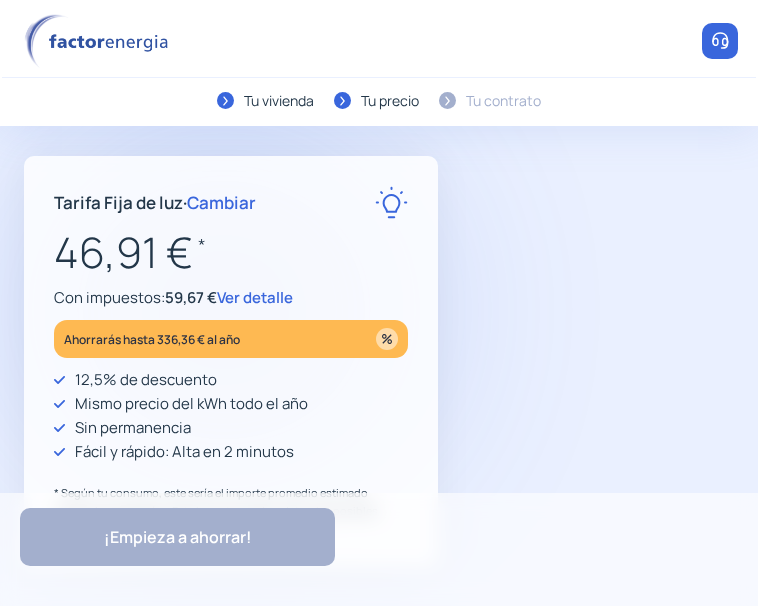 type on "******" 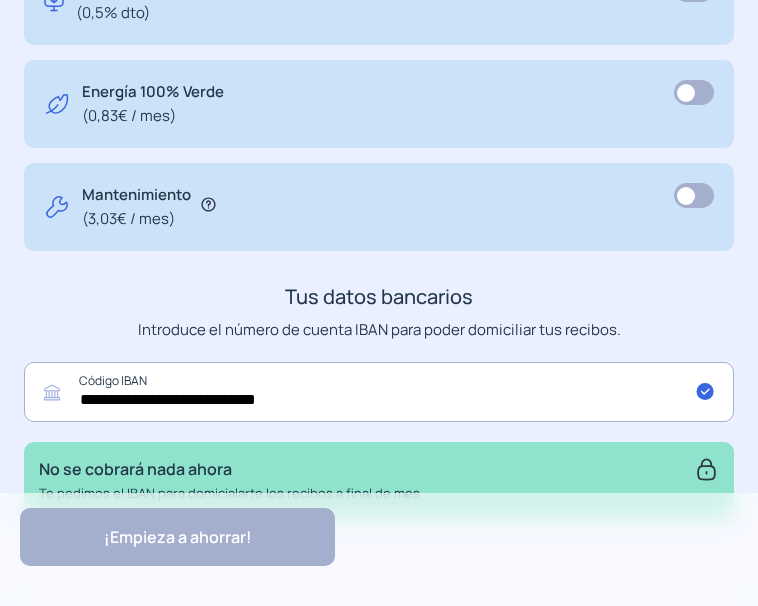 scroll, scrollTop: 1100, scrollLeft: 0, axis: vertical 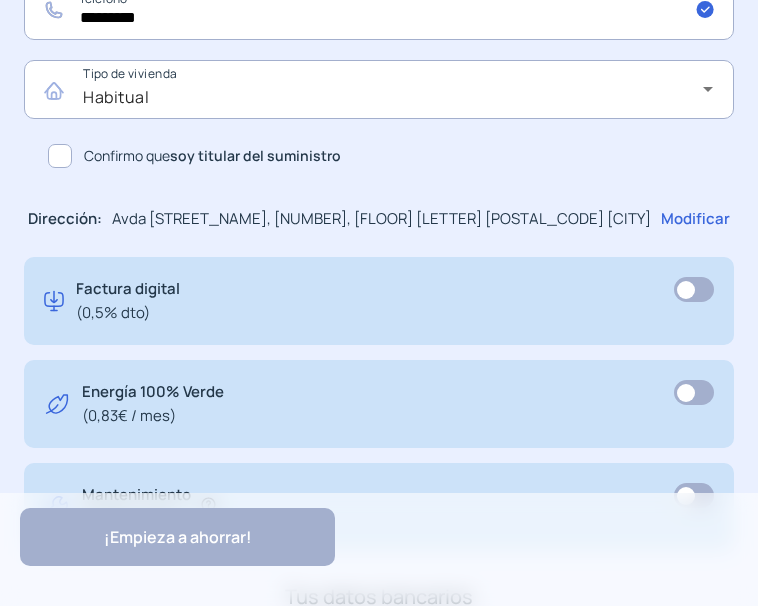 click 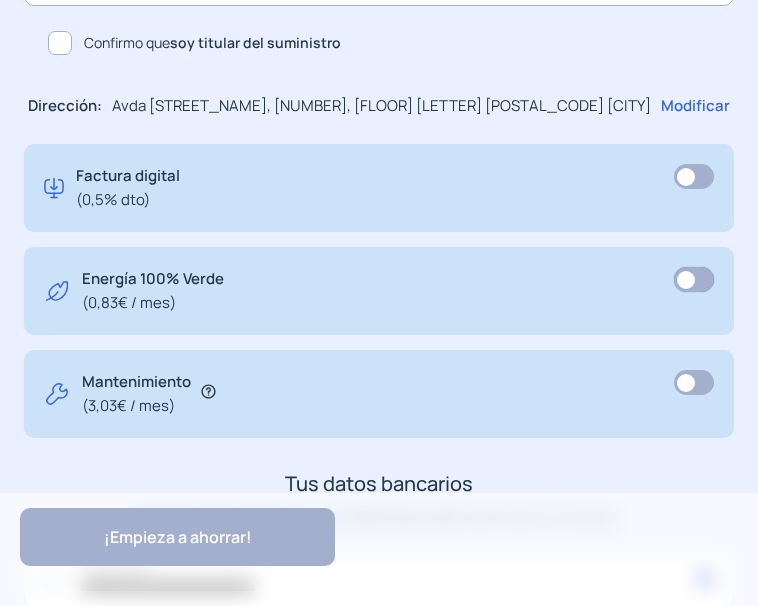 scroll, scrollTop: 1400, scrollLeft: 0, axis: vertical 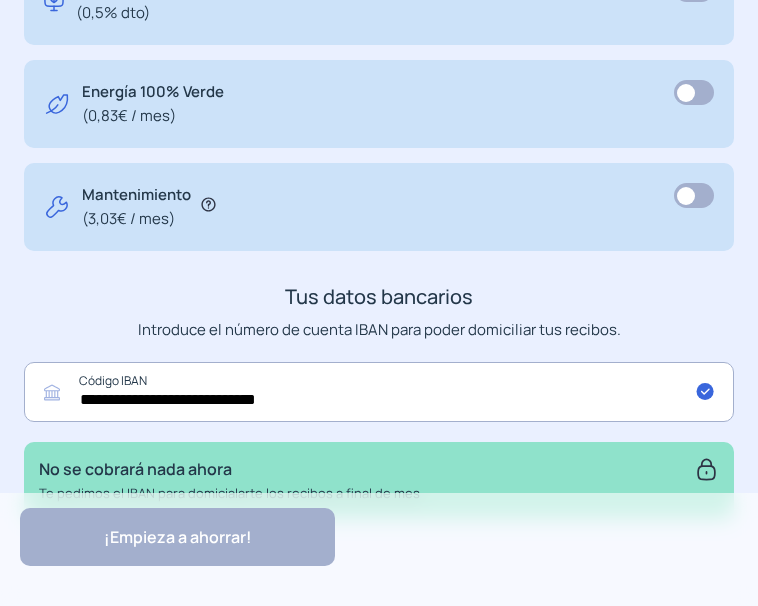 click on "Mantenimiento   (3,03€ / mes)" 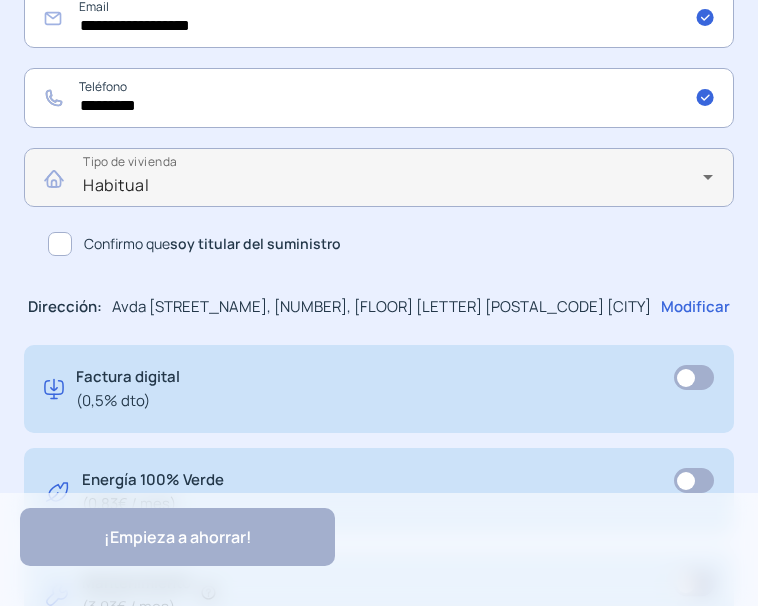 scroll, scrollTop: 900, scrollLeft: 0, axis: vertical 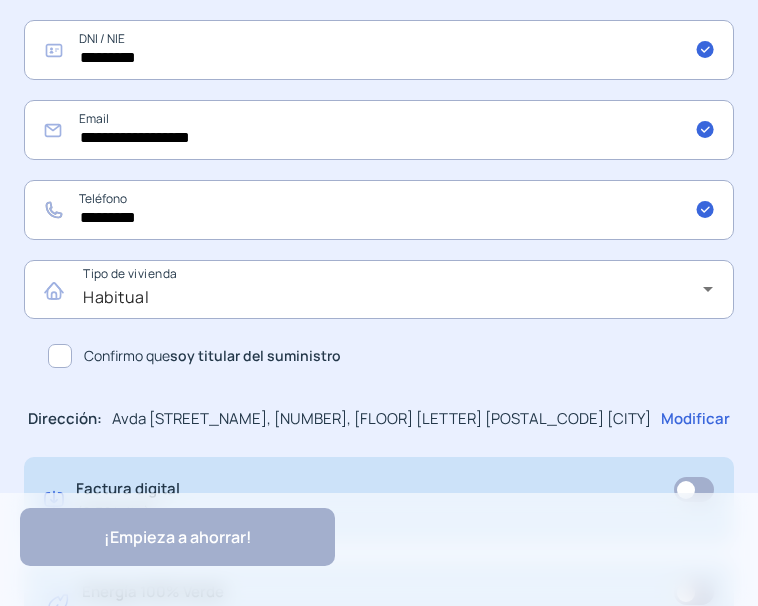 click on "Confirmo que  soy titular del suministro" 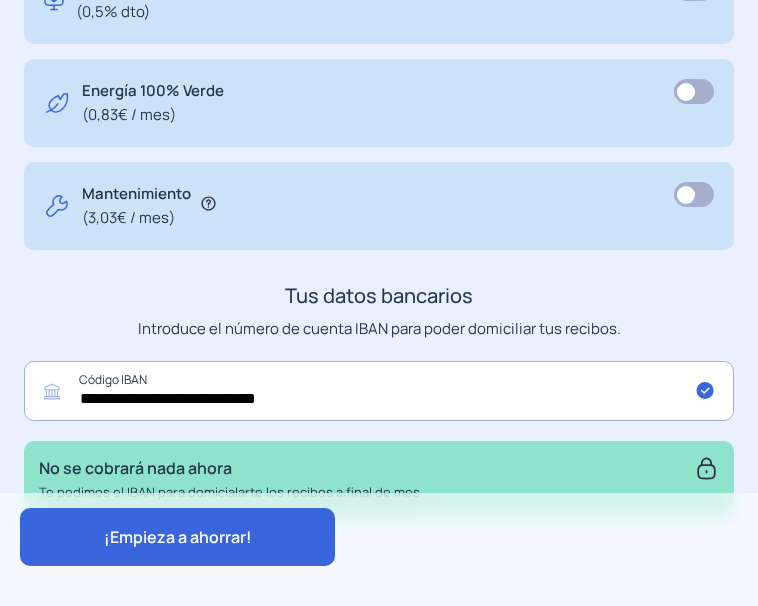 scroll, scrollTop: 1458, scrollLeft: 0, axis: vertical 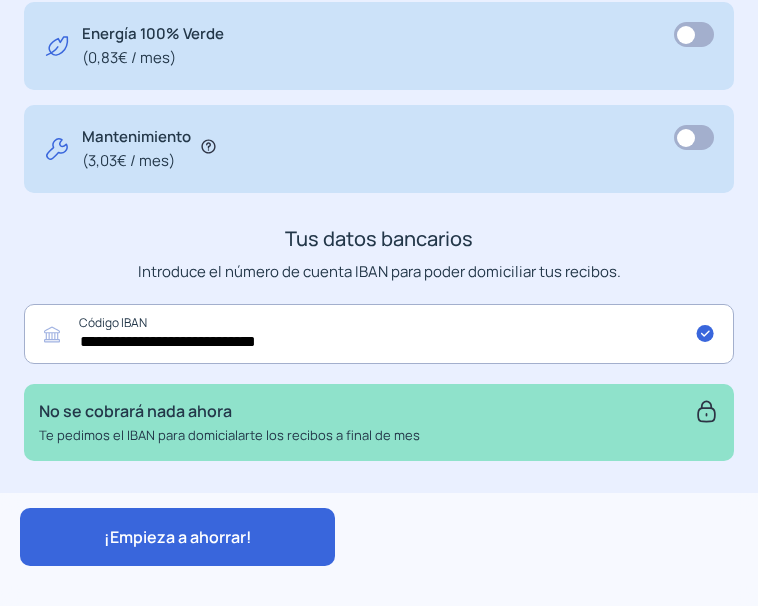 click on "¡Empieza a ahorrar!" 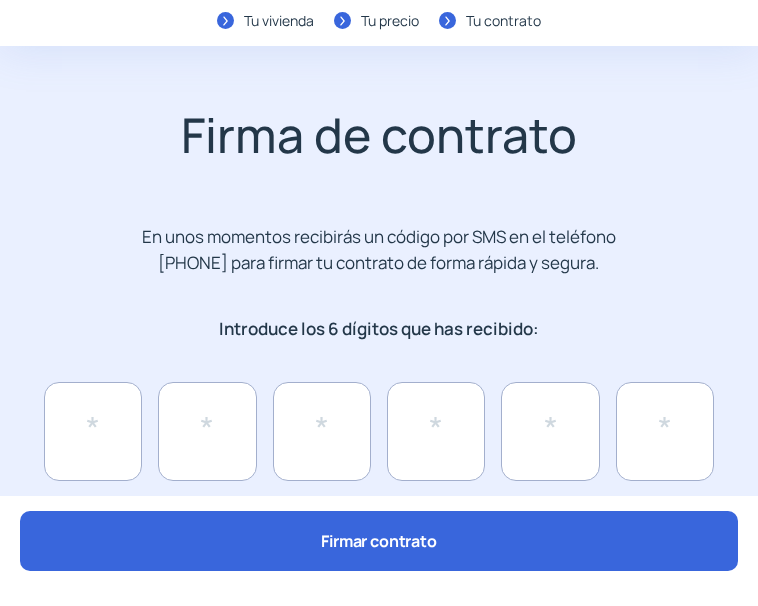 scroll, scrollTop: 130, scrollLeft: 0, axis: vertical 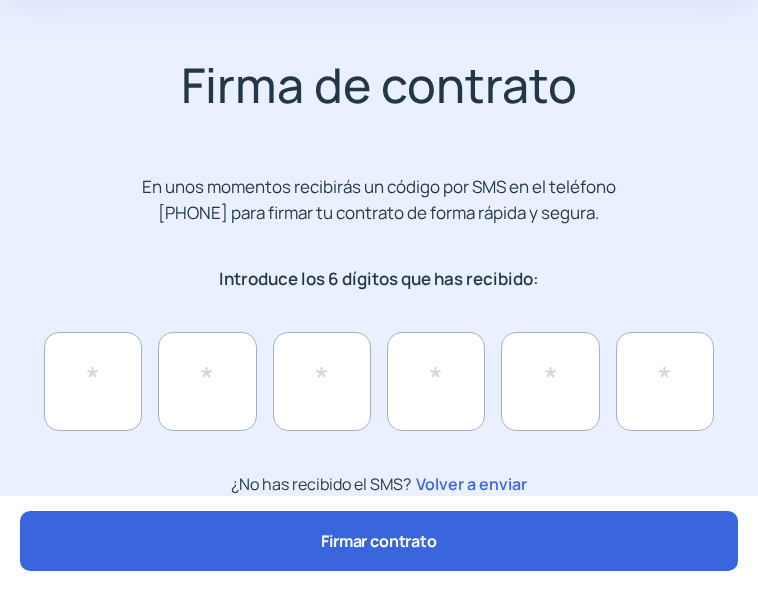 click on "Firmar contrato" 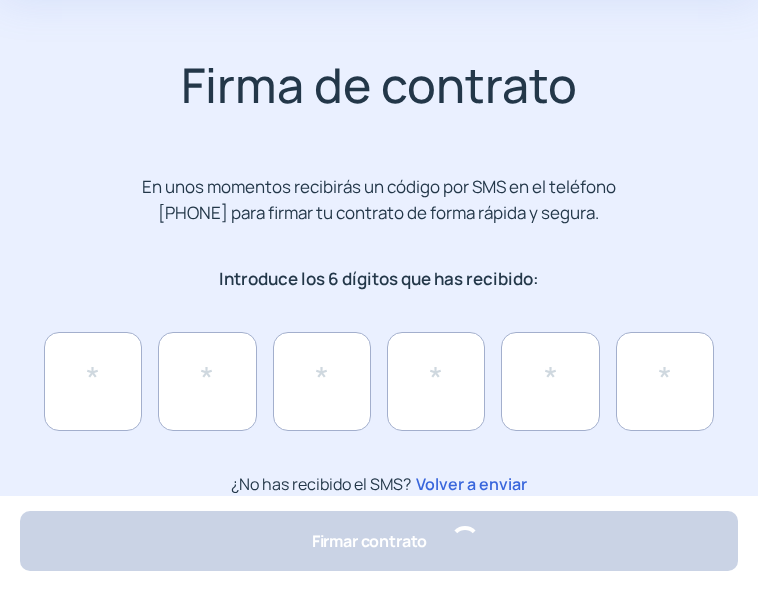 scroll, scrollTop: 0, scrollLeft: 0, axis: both 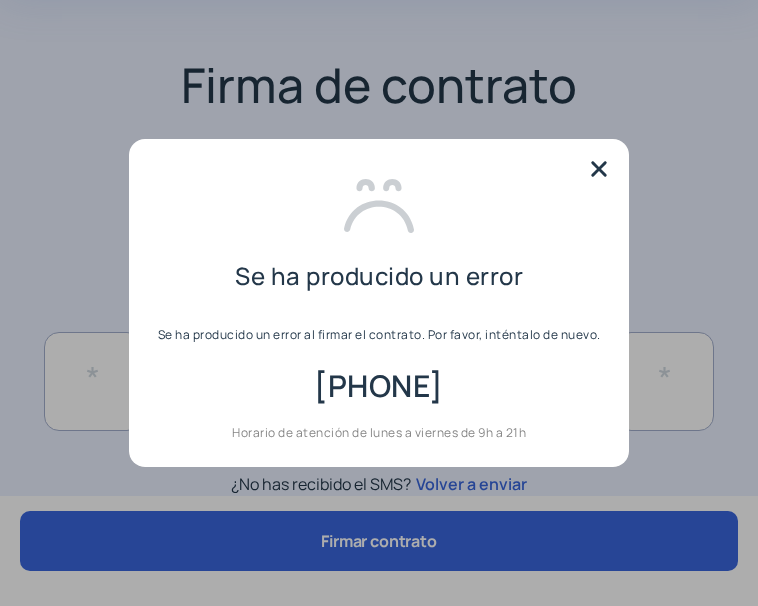 click at bounding box center (599, 169) 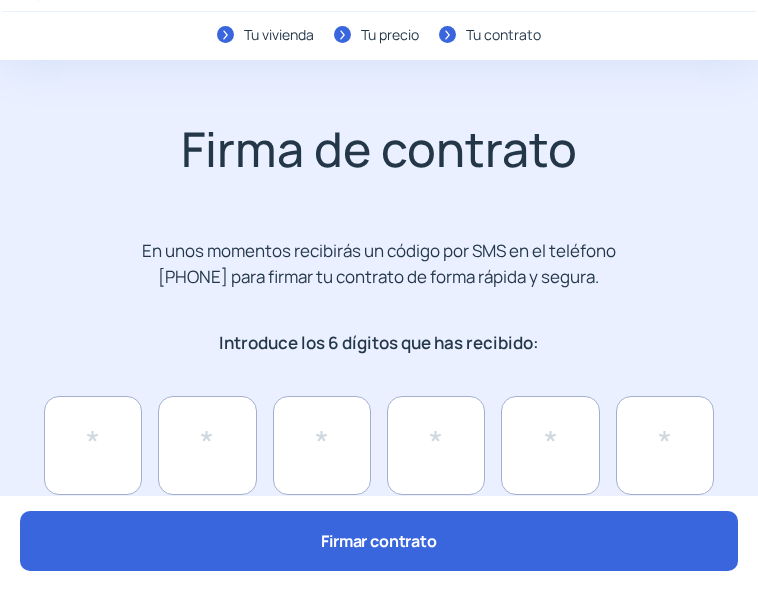 scroll, scrollTop: 0, scrollLeft: 0, axis: both 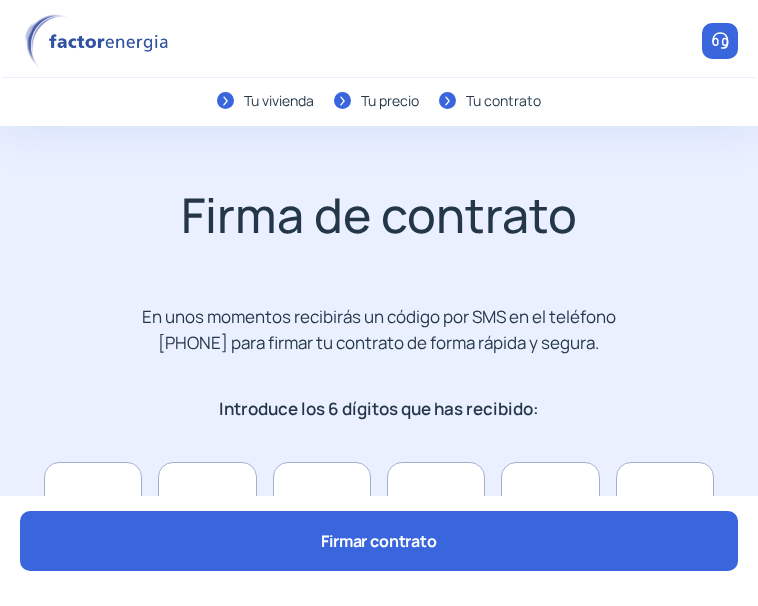 click on "Tu vivienda Tu precio Tu contrato" 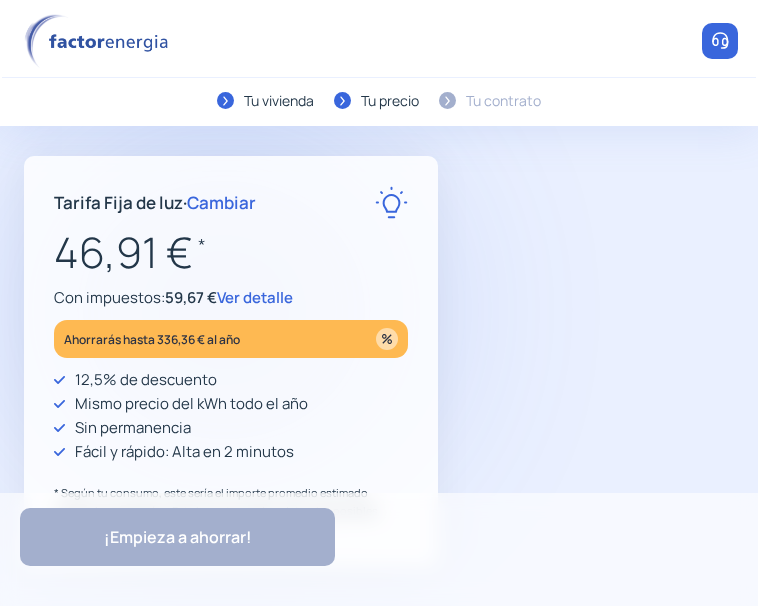 type on "******" 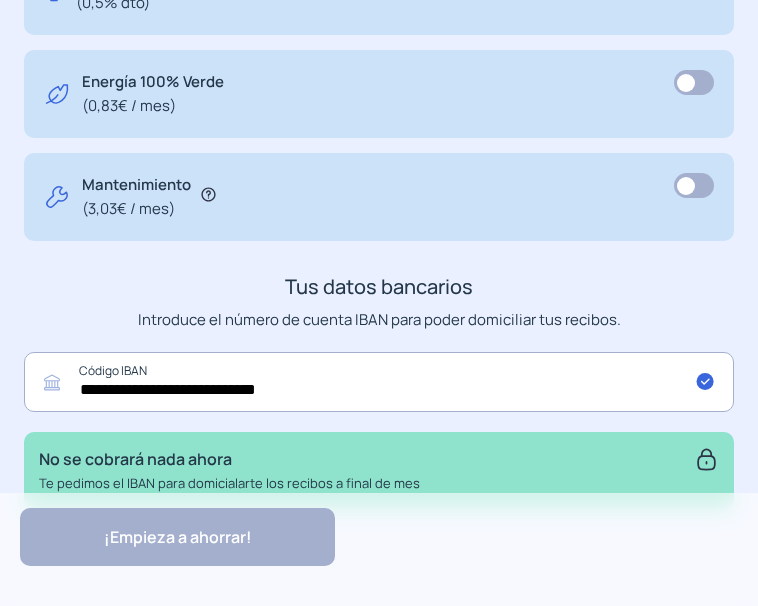 scroll, scrollTop: 1458, scrollLeft: 0, axis: vertical 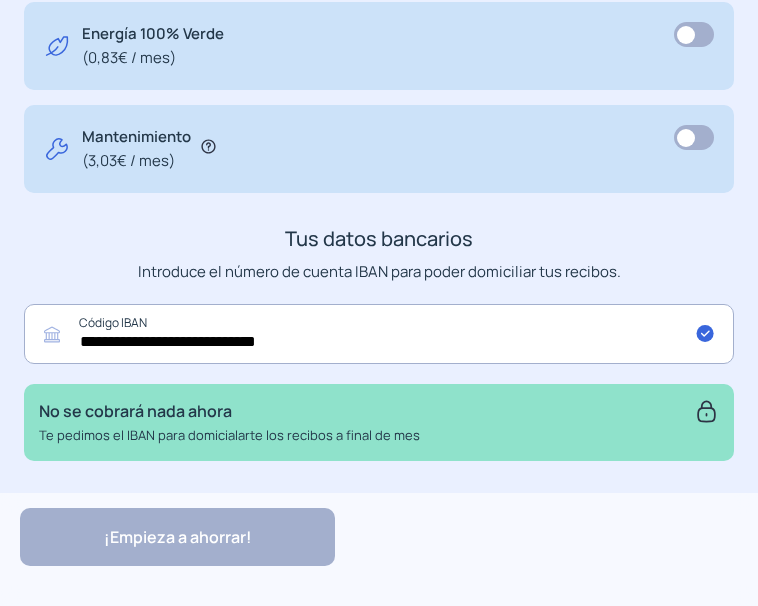 click on "¡Empieza a ahorrar! "Excelente servicio y atención al cliente" "Respeto por el cliente y variedad de tarifas" "Todo genial y muy rápido" "Rapidez y buen trato al cliente"" 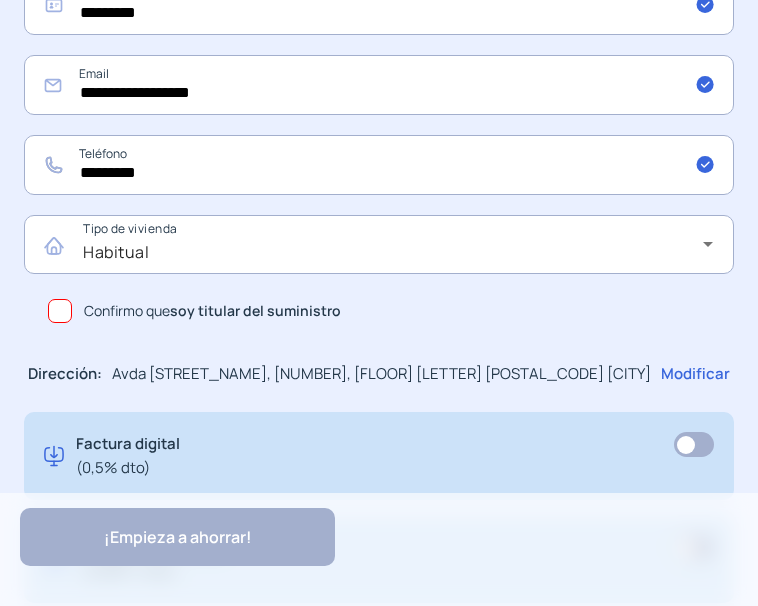 click 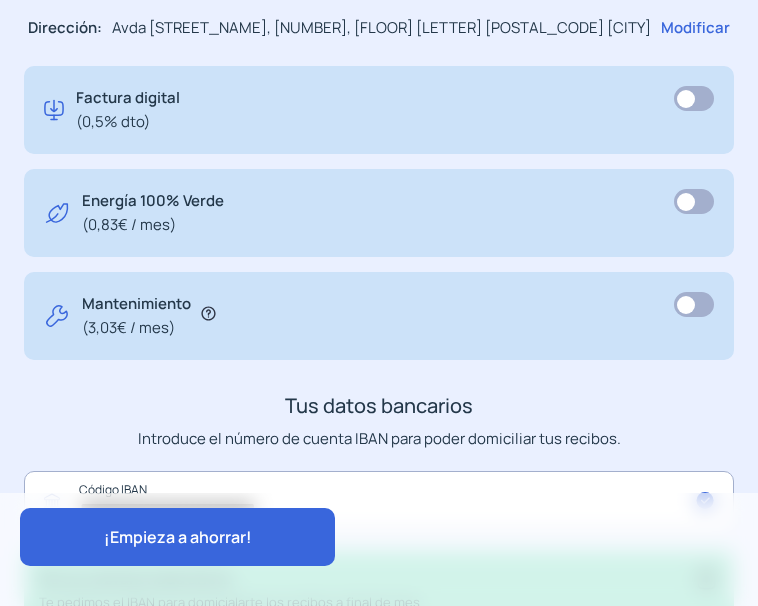 scroll, scrollTop: 1345, scrollLeft: 0, axis: vertical 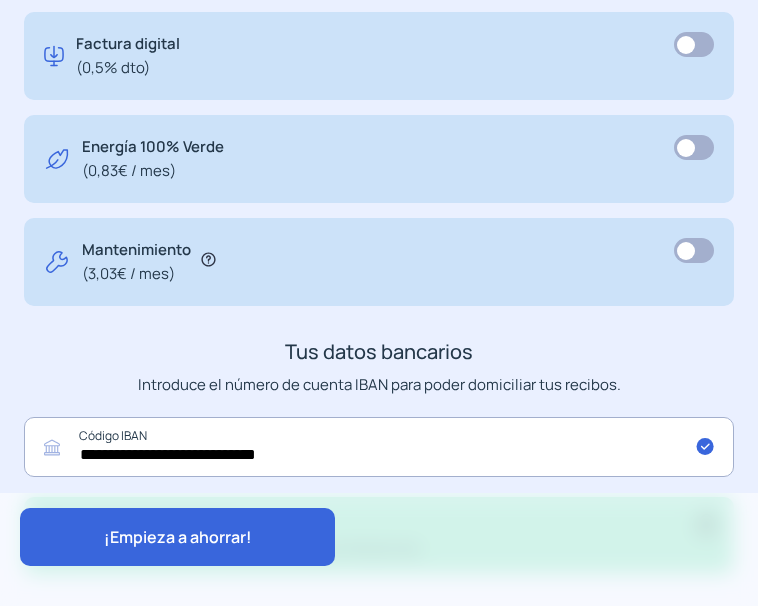 click on "¡Empieza a ahorrar!" 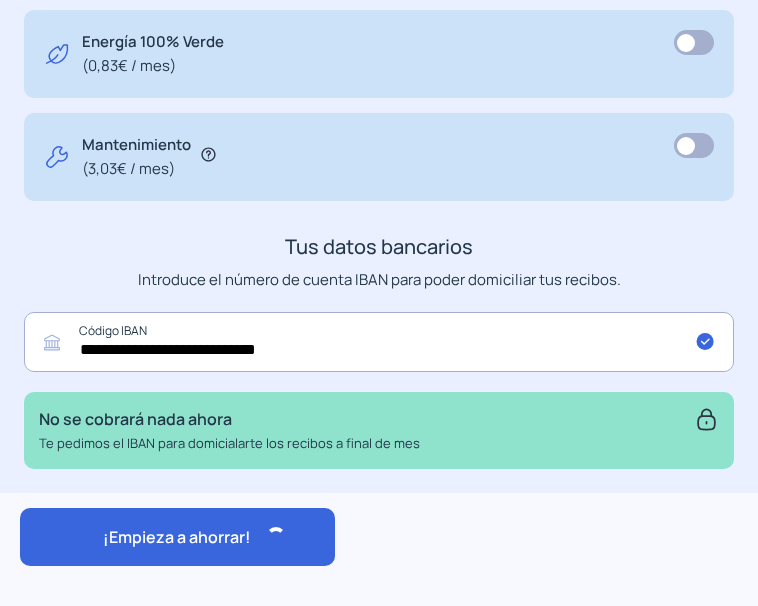 scroll, scrollTop: 1458, scrollLeft: 0, axis: vertical 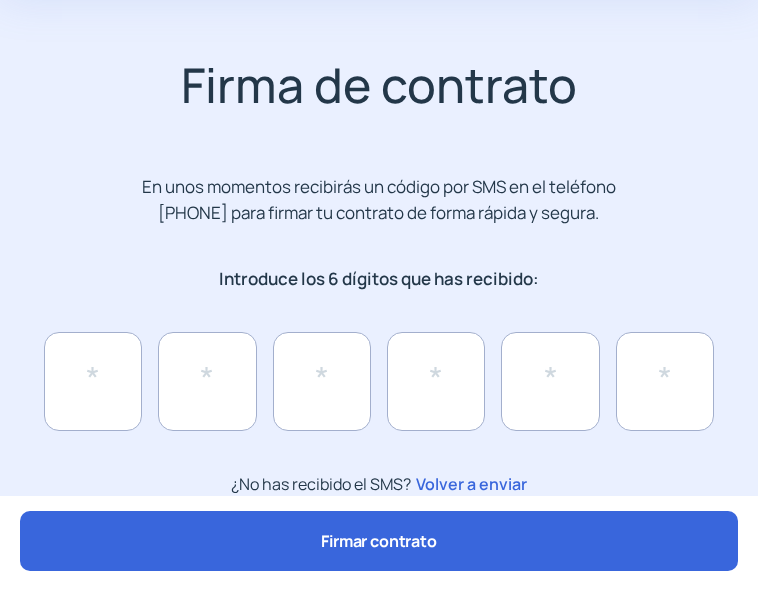 click on "Volver a enviar" 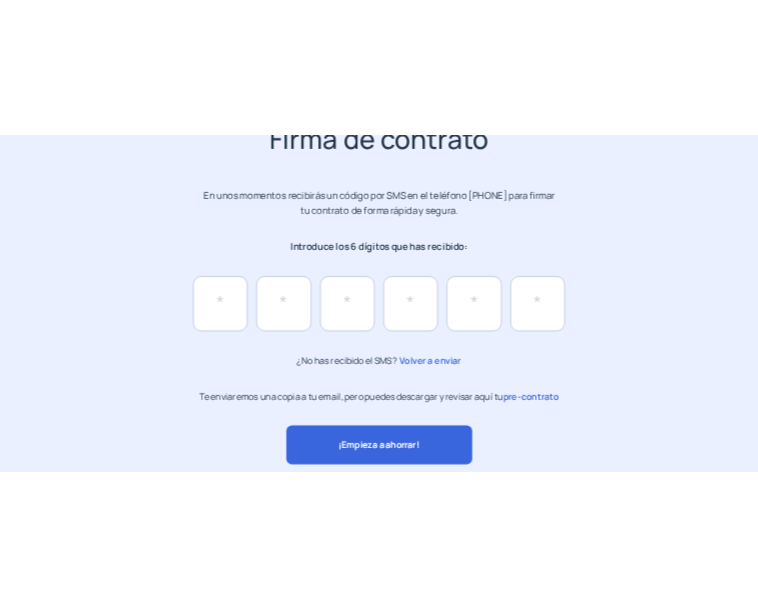scroll, scrollTop: 245, scrollLeft: 0, axis: vertical 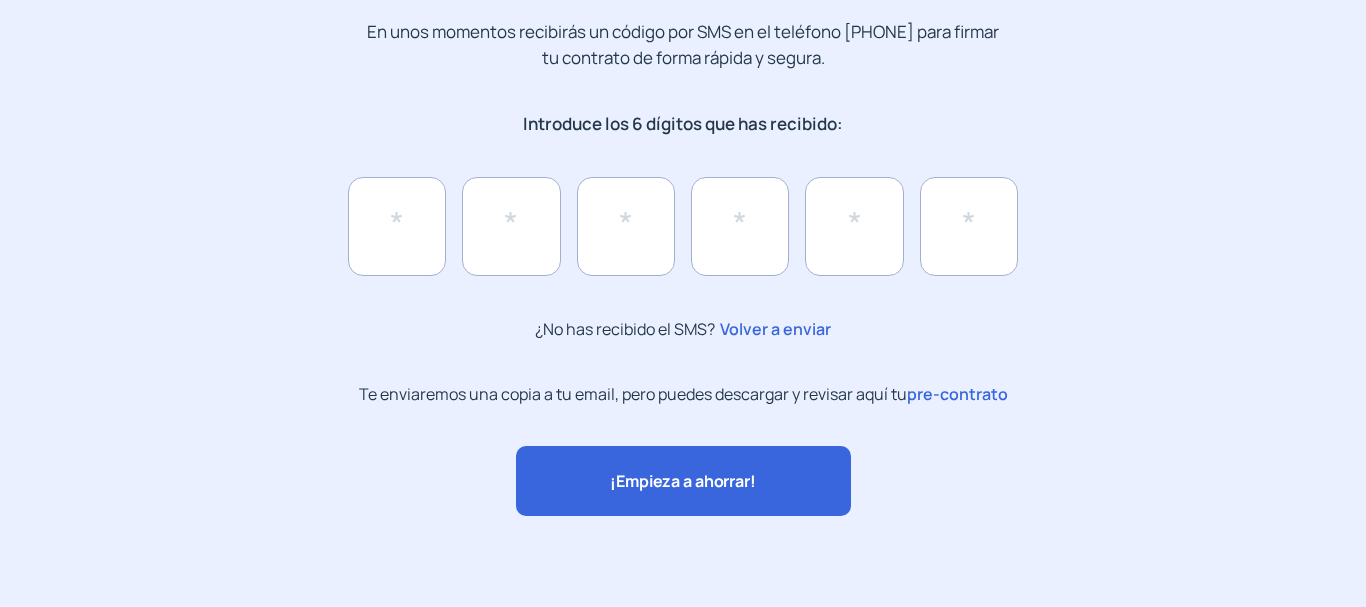click on "pre-contrato" 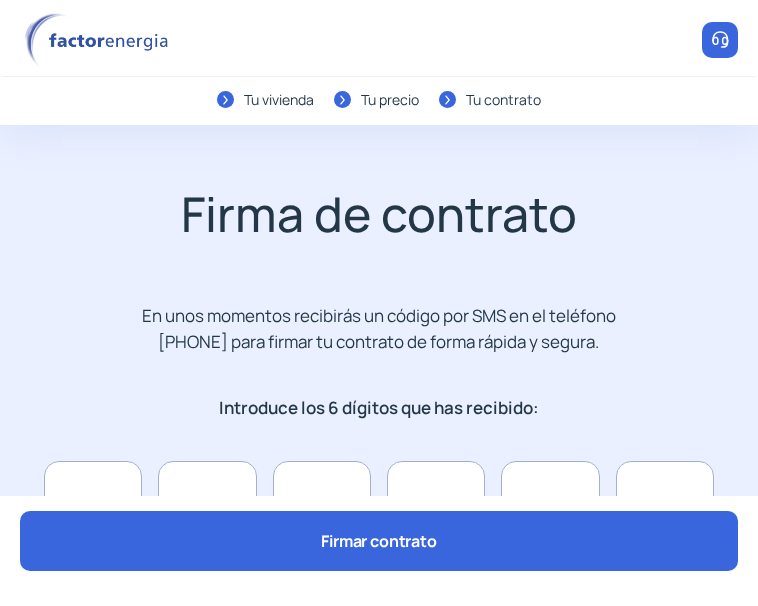 scroll, scrollTop: 0, scrollLeft: 0, axis: both 